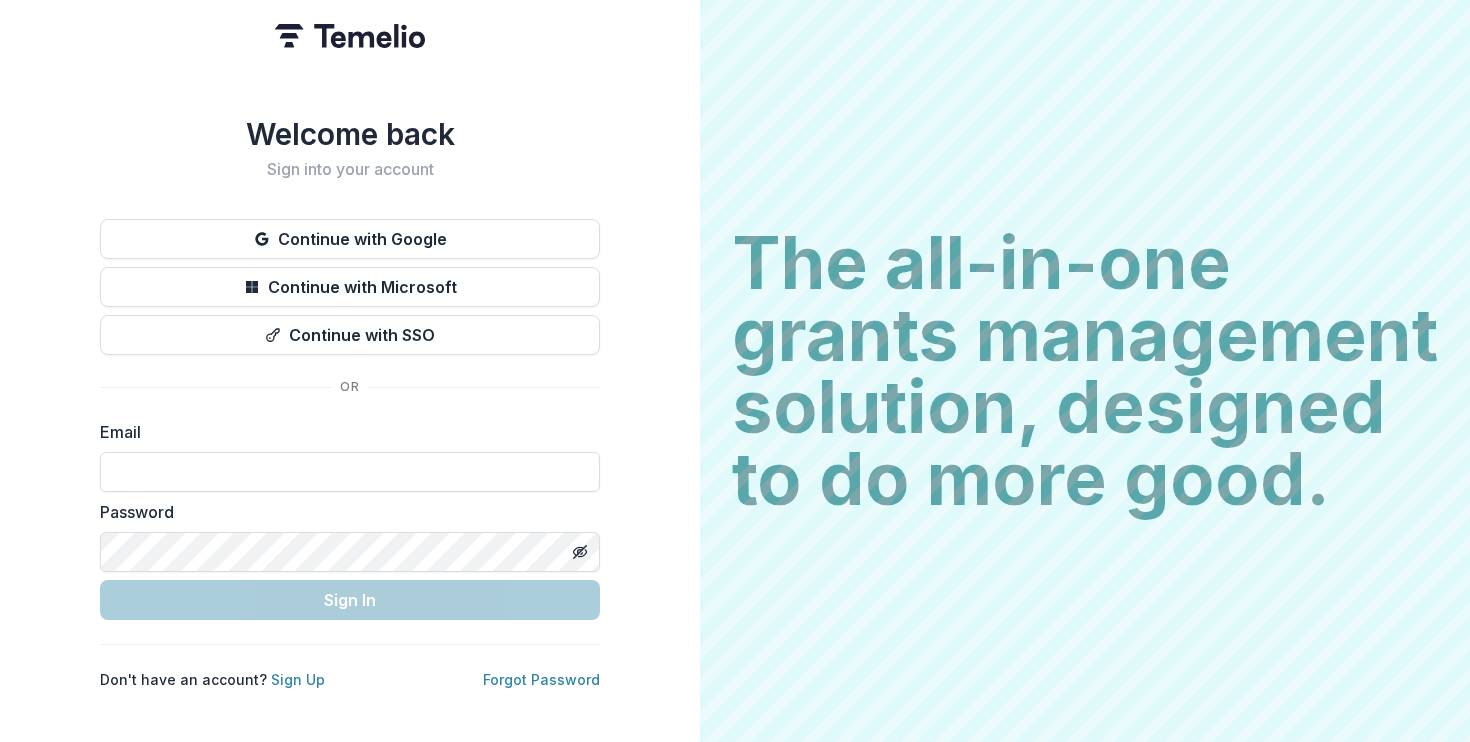 scroll, scrollTop: 0, scrollLeft: 0, axis: both 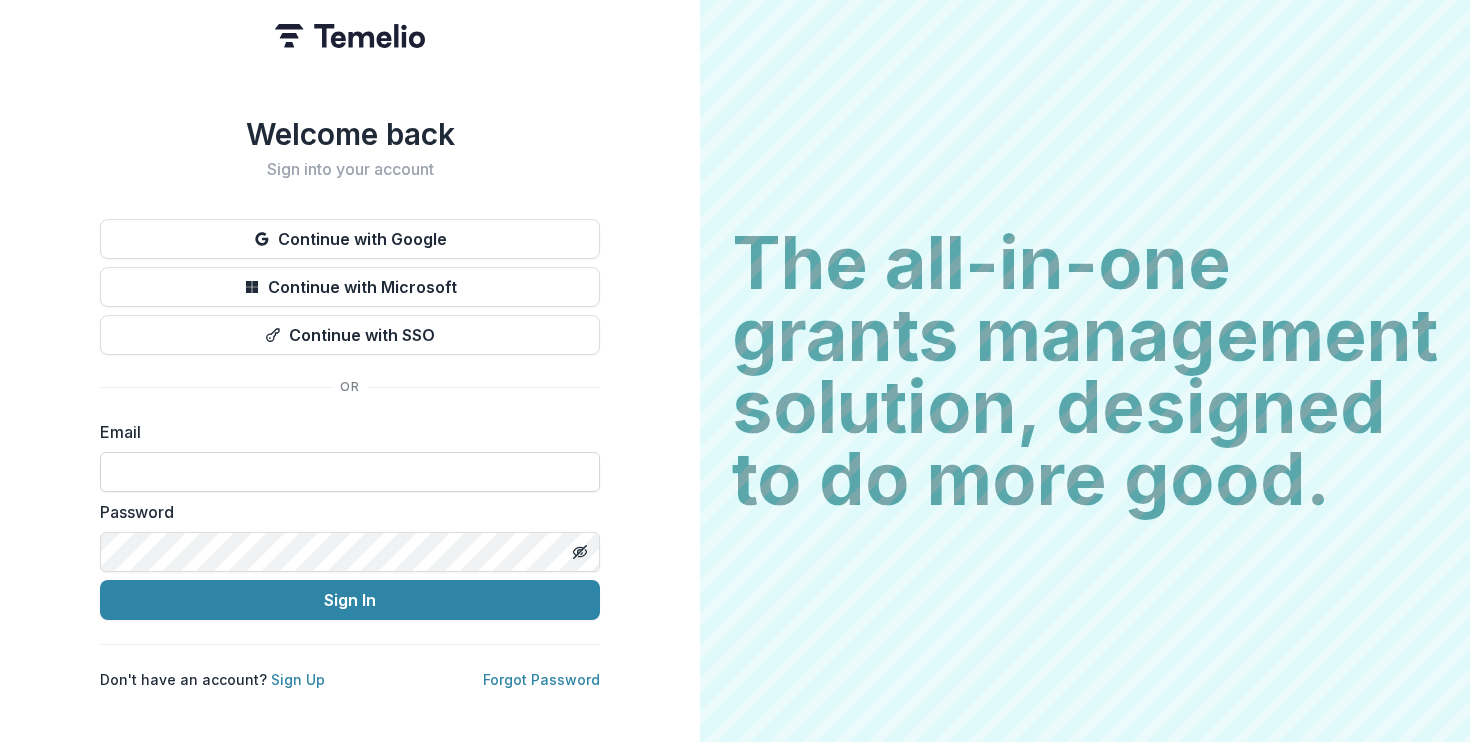 click at bounding box center [350, 472] 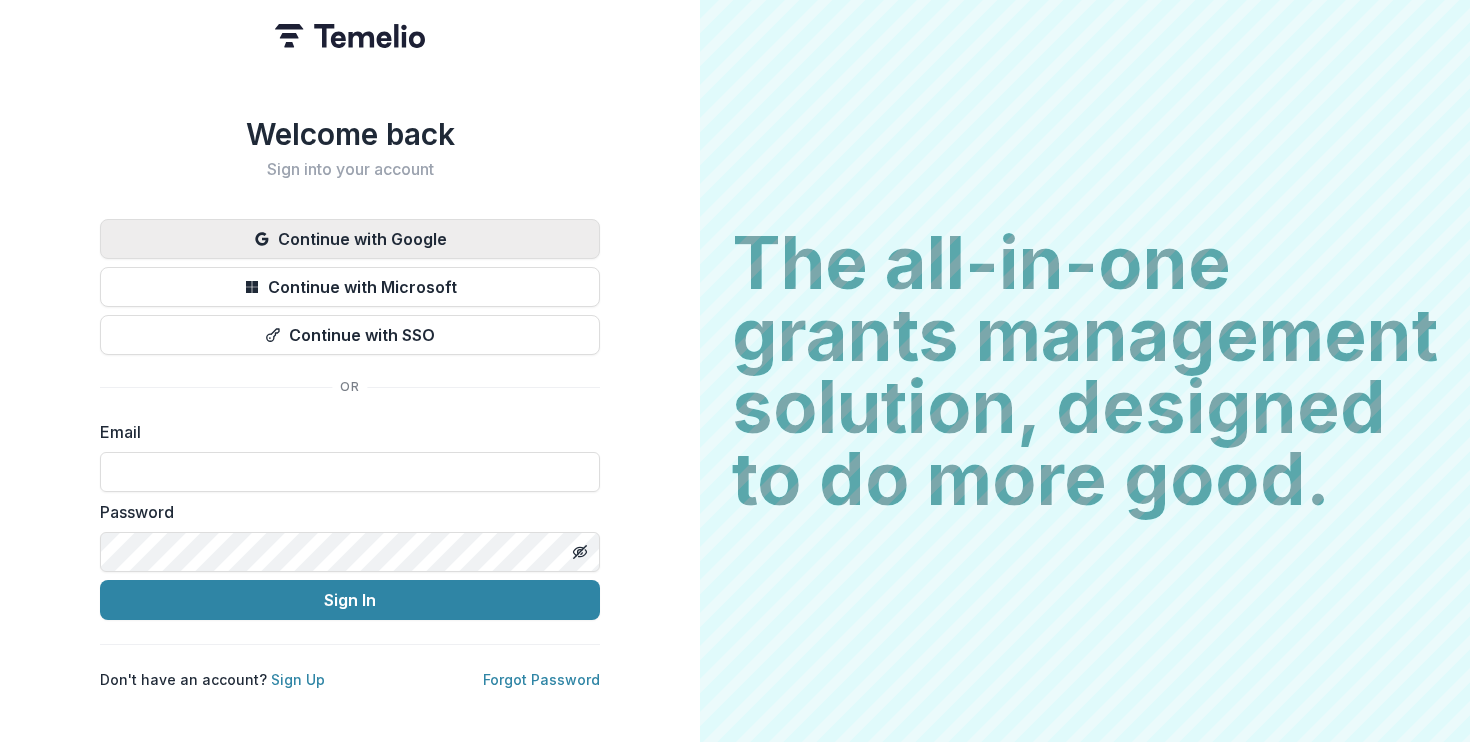 click on "Continue with Google" at bounding box center [350, 239] 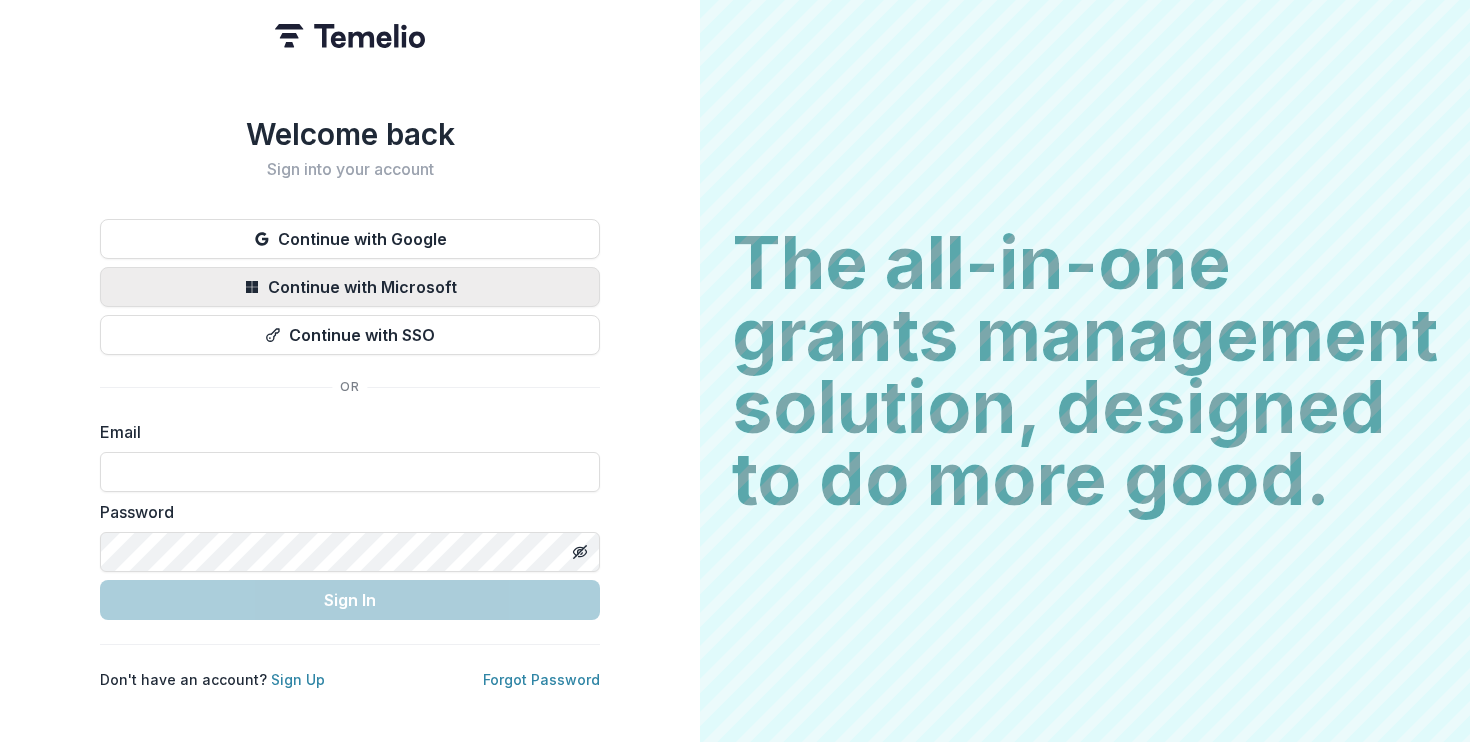scroll, scrollTop: 0, scrollLeft: 0, axis: both 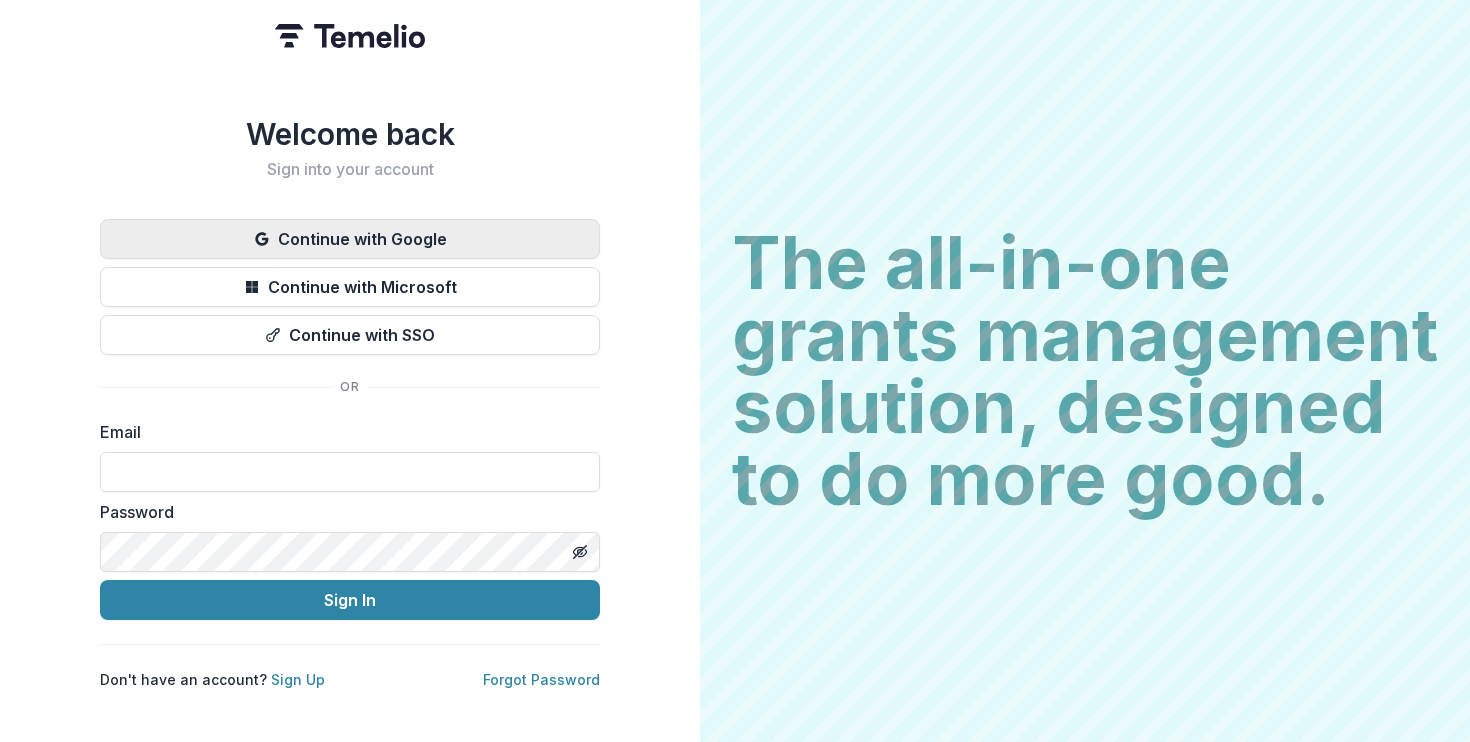 click on "Continue with Google" at bounding box center [350, 239] 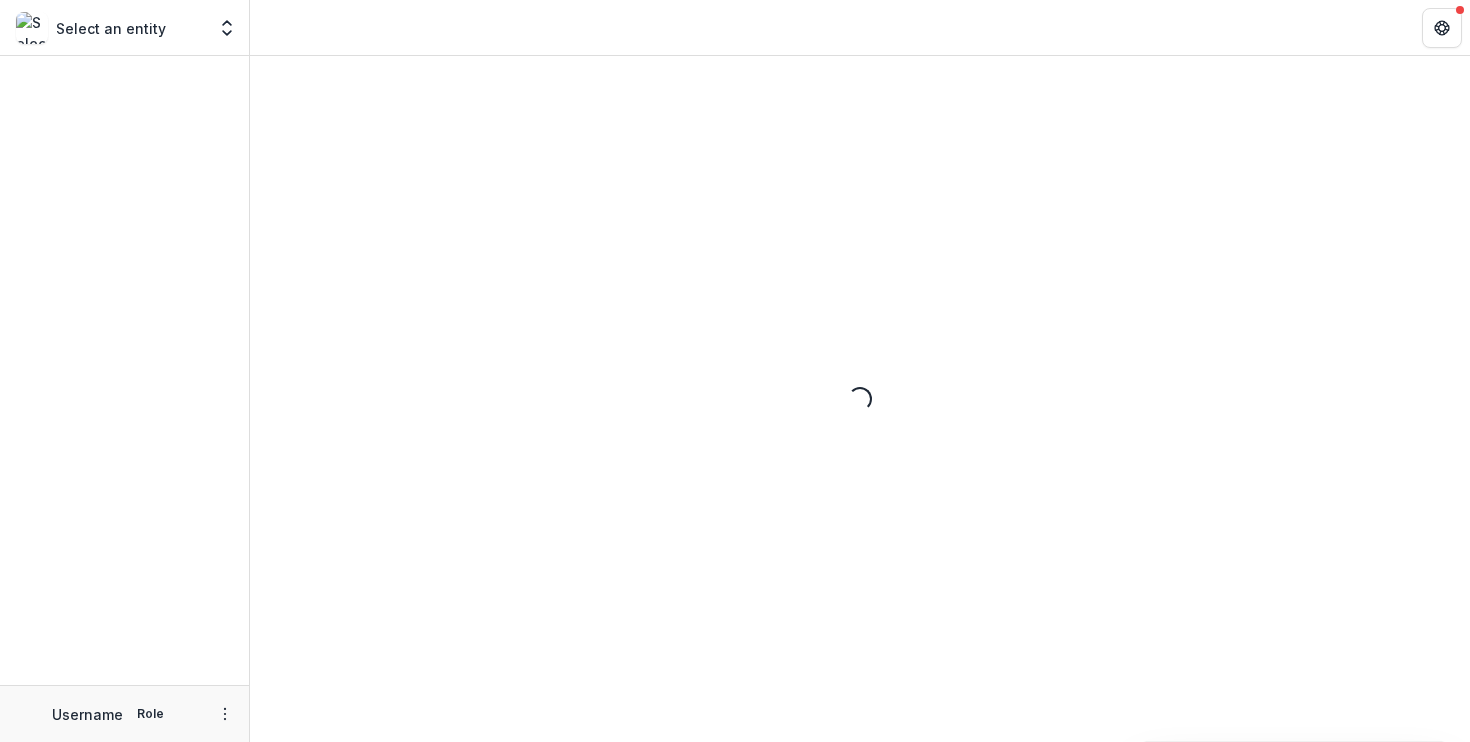 scroll, scrollTop: 0, scrollLeft: 0, axis: both 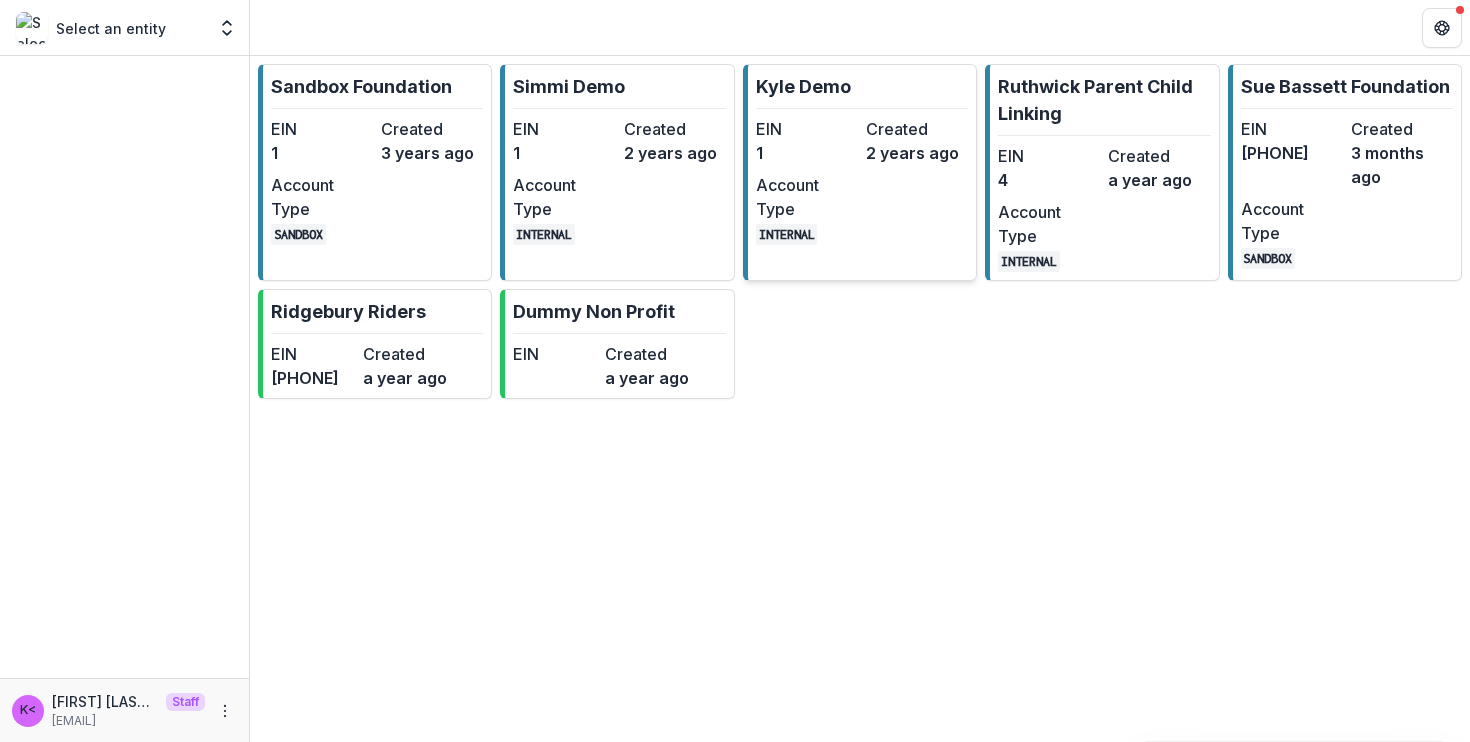 click on "1" at bounding box center [807, 153] 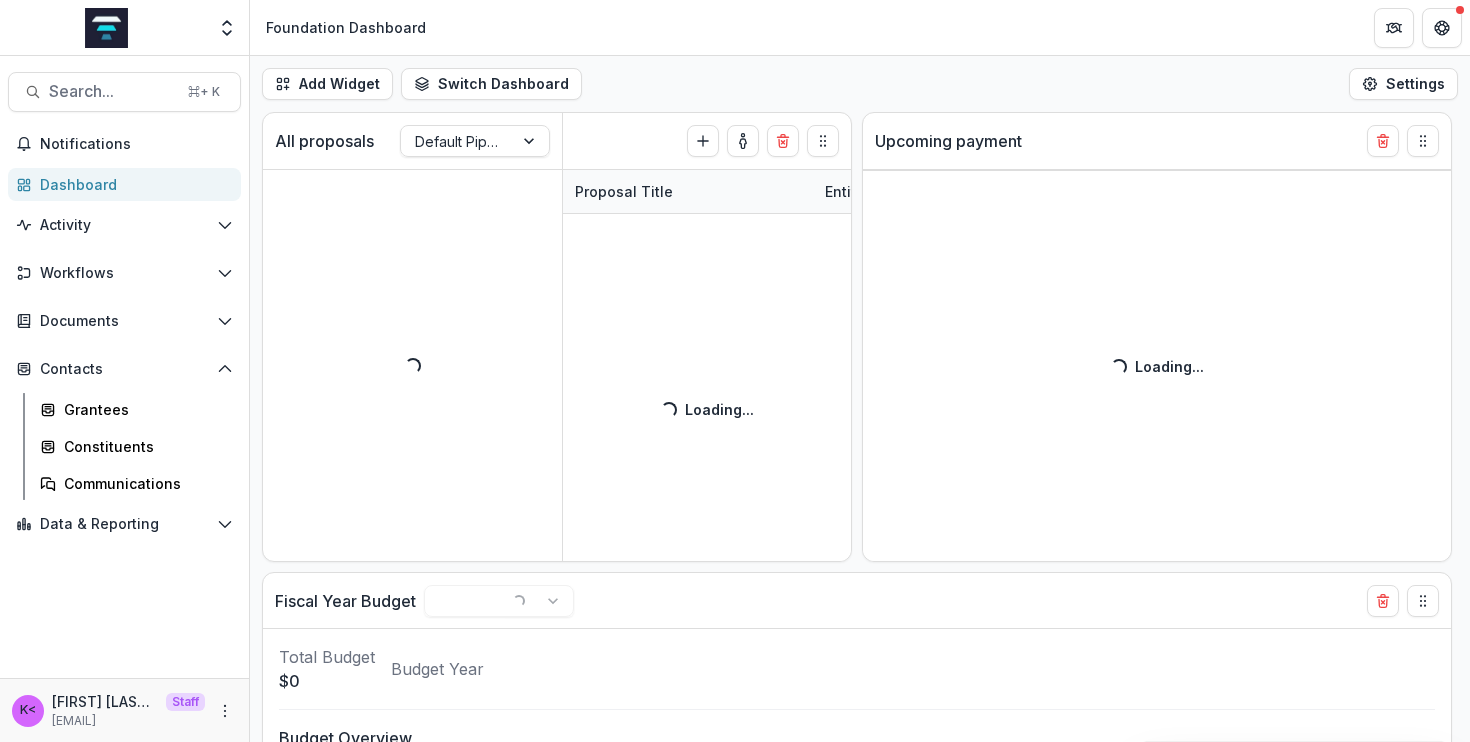 select on "******" 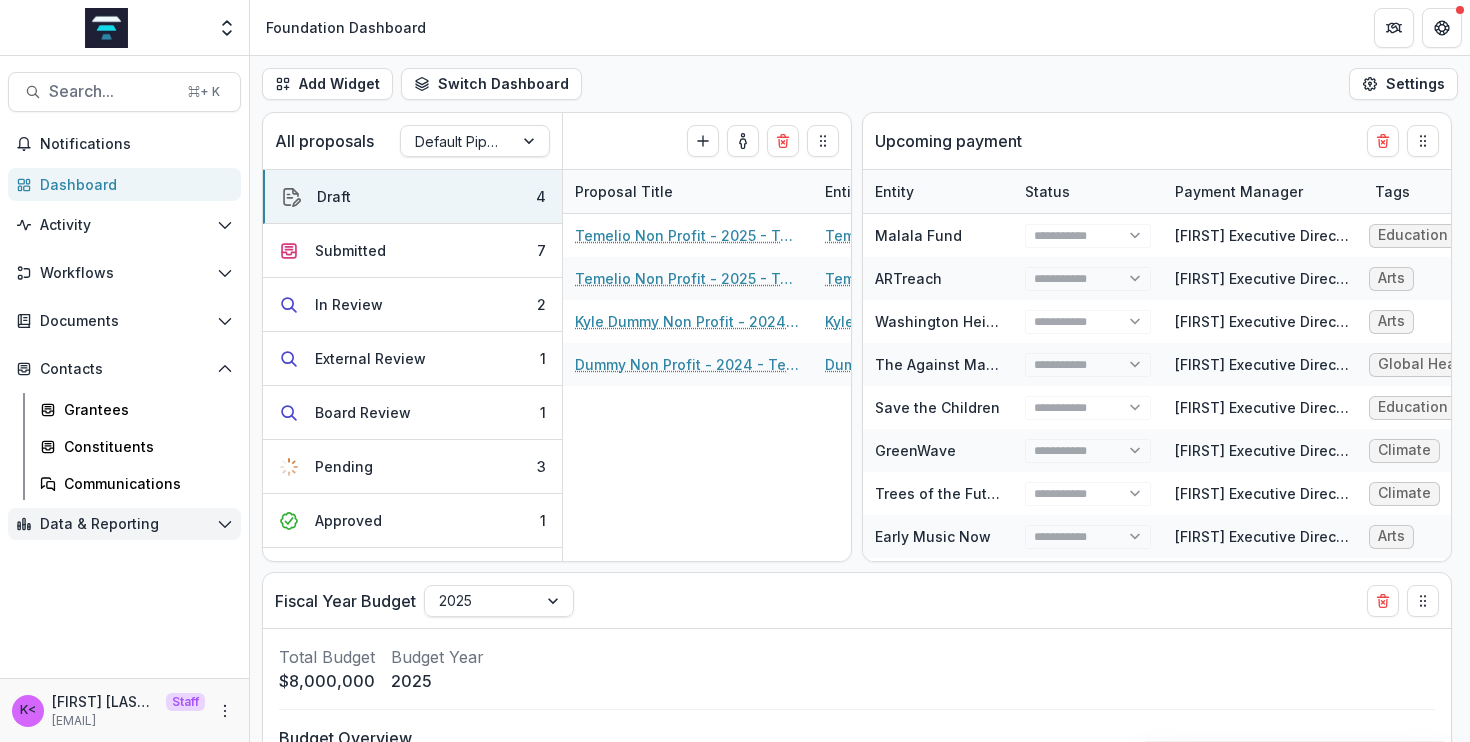 click on "Data & Reporting" at bounding box center [124, 524] 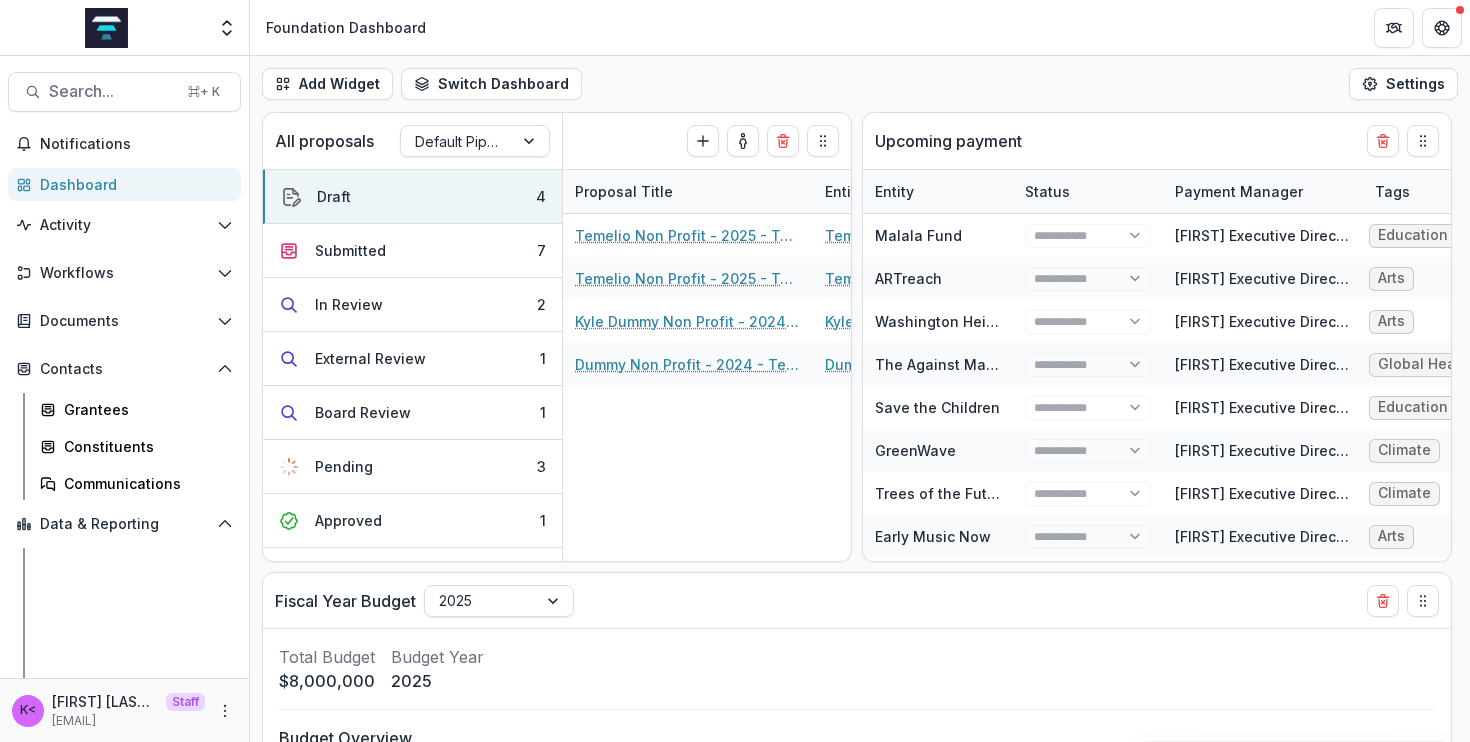 click on "Dashboard Data Report Analytics Scenarios" at bounding box center [136, 620] 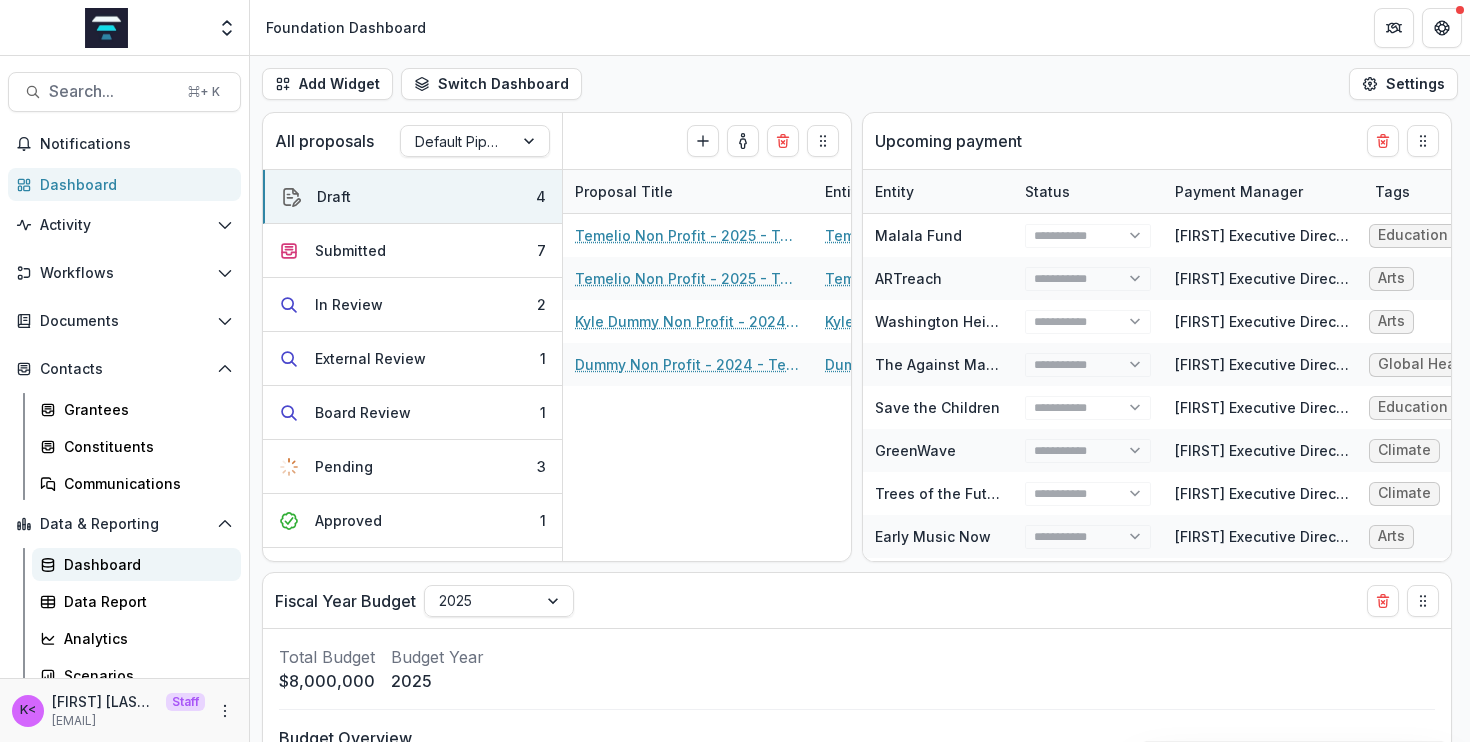 click on "Dashboard" at bounding box center [144, 564] 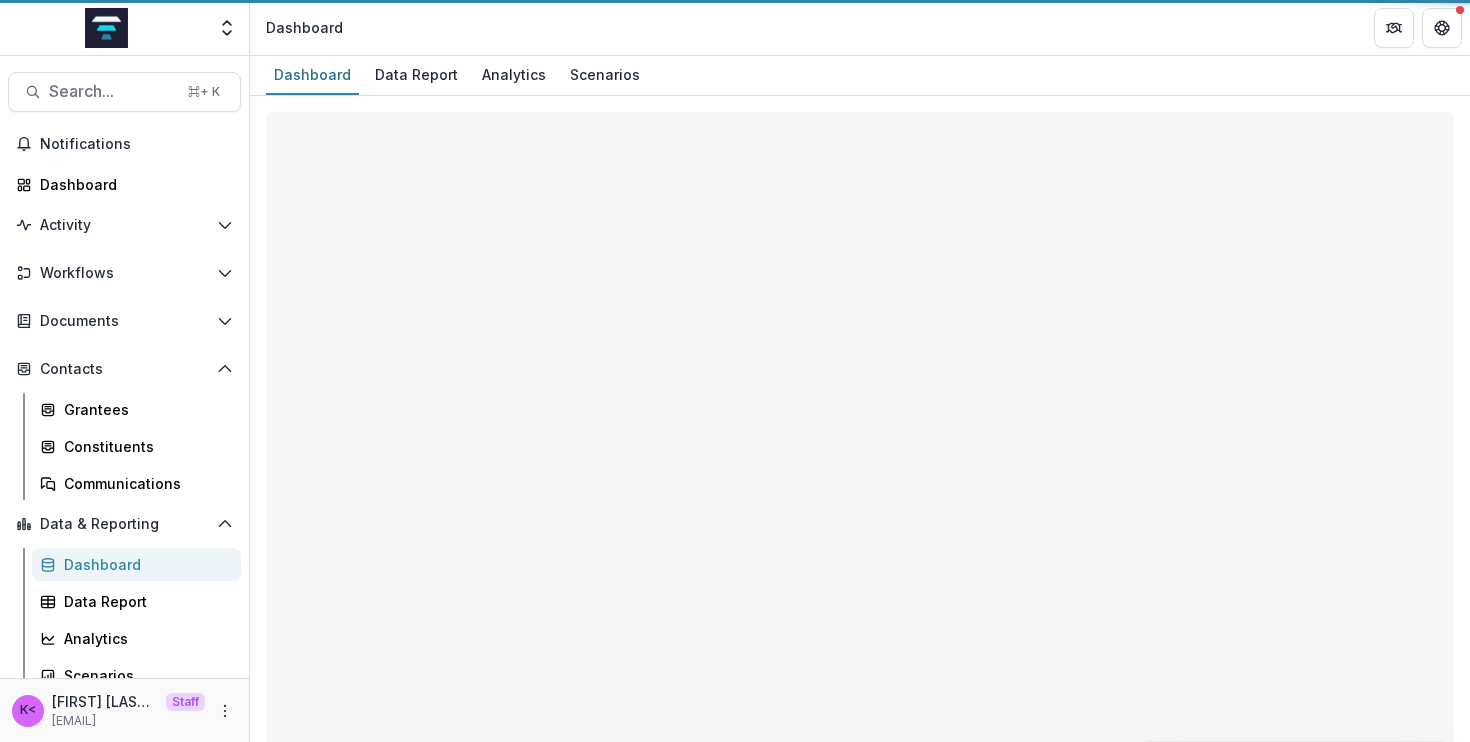 select on "**********" 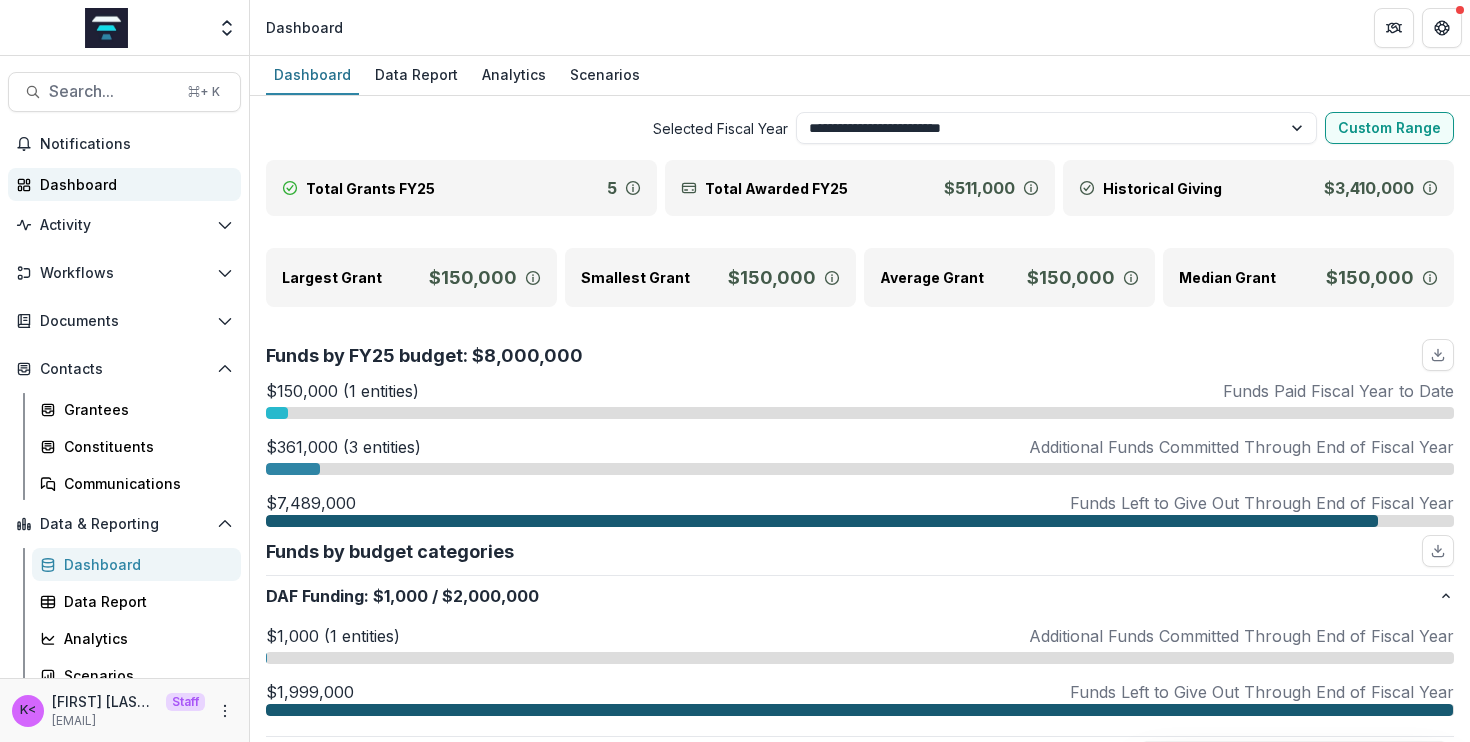 click on "Dashboard" at bounding box center [132, 184] 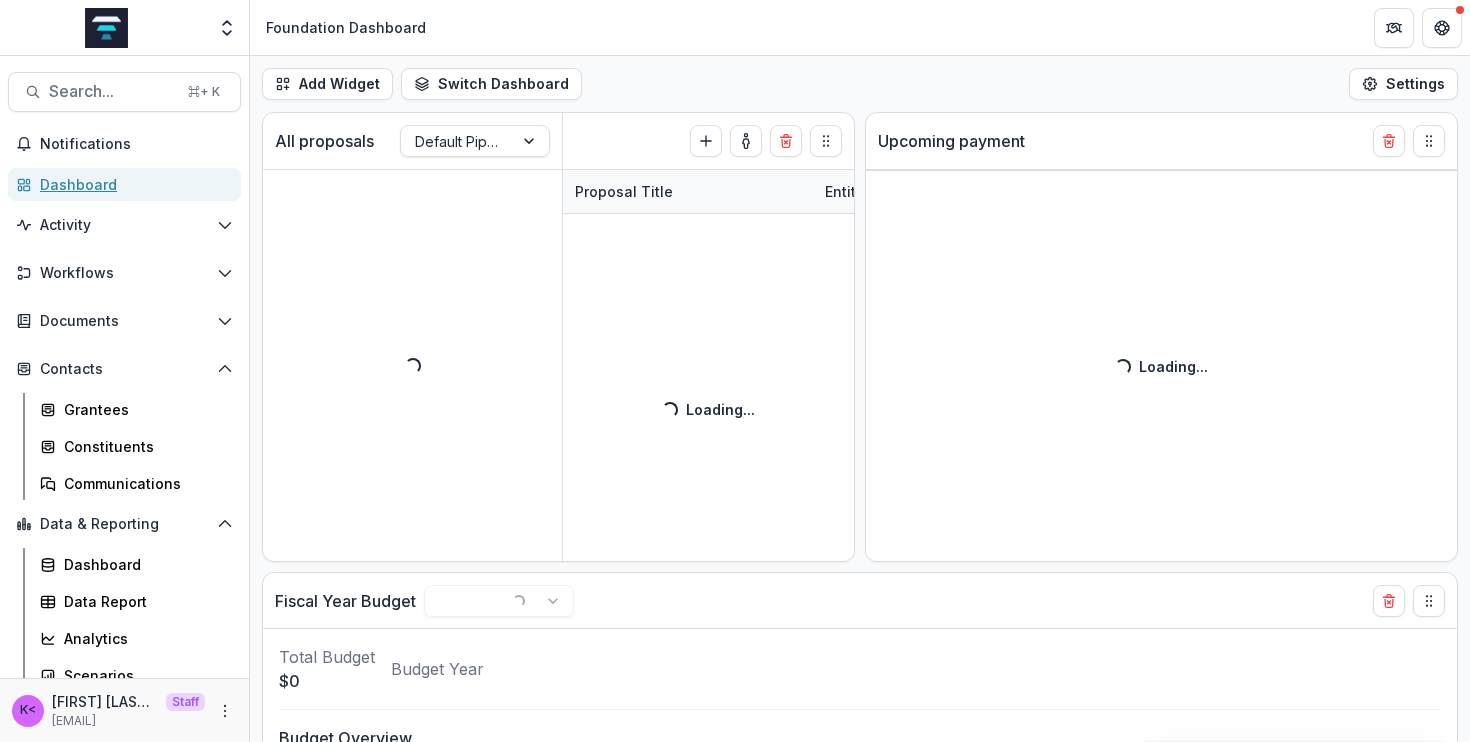 select on "******" 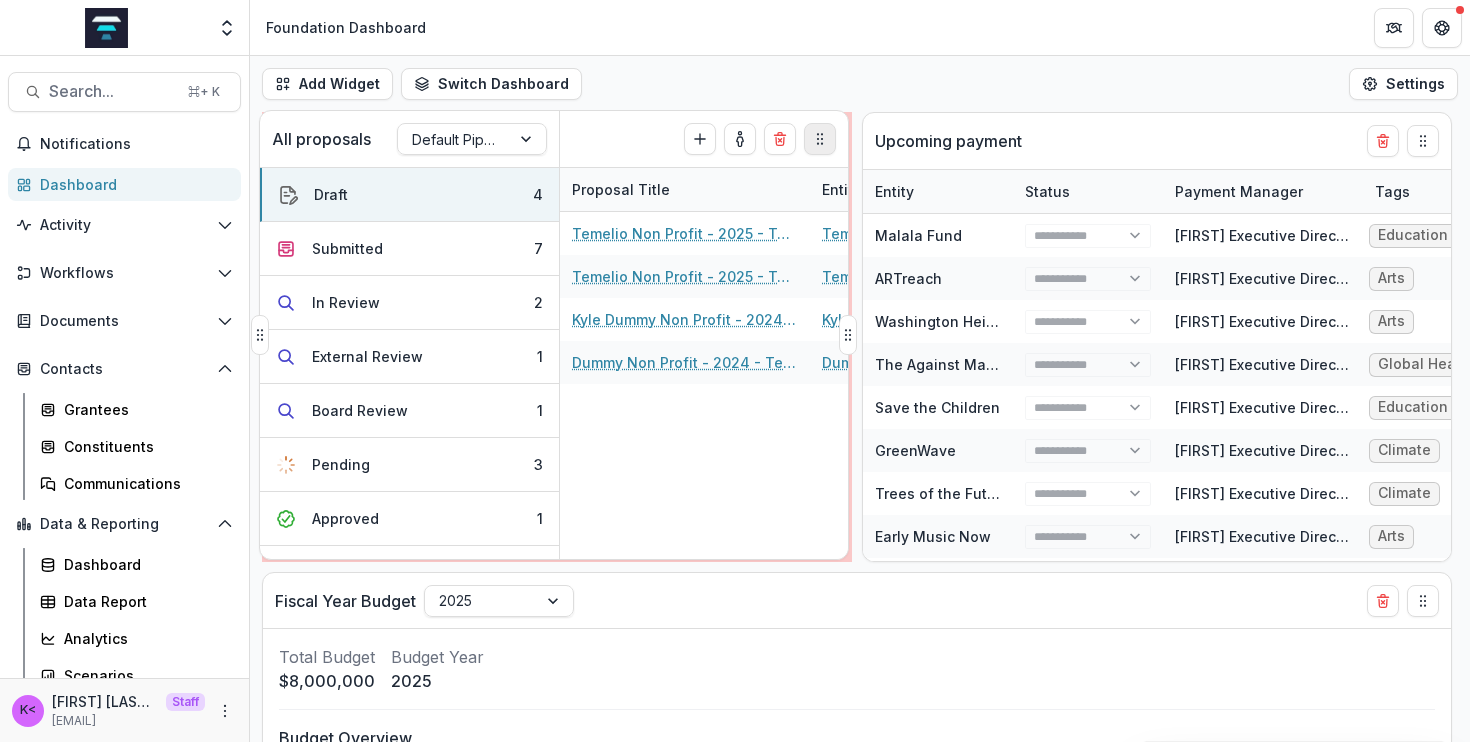 click 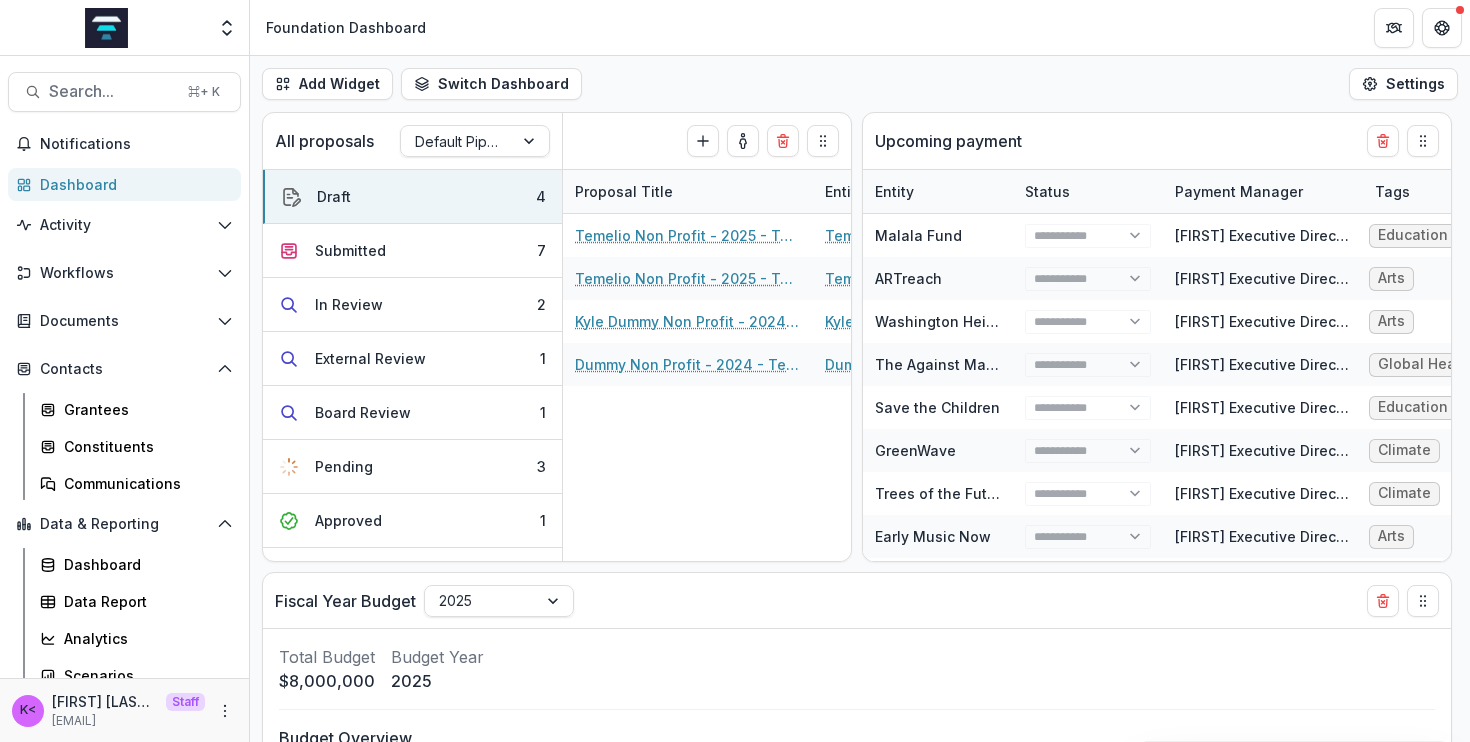 select on "******" 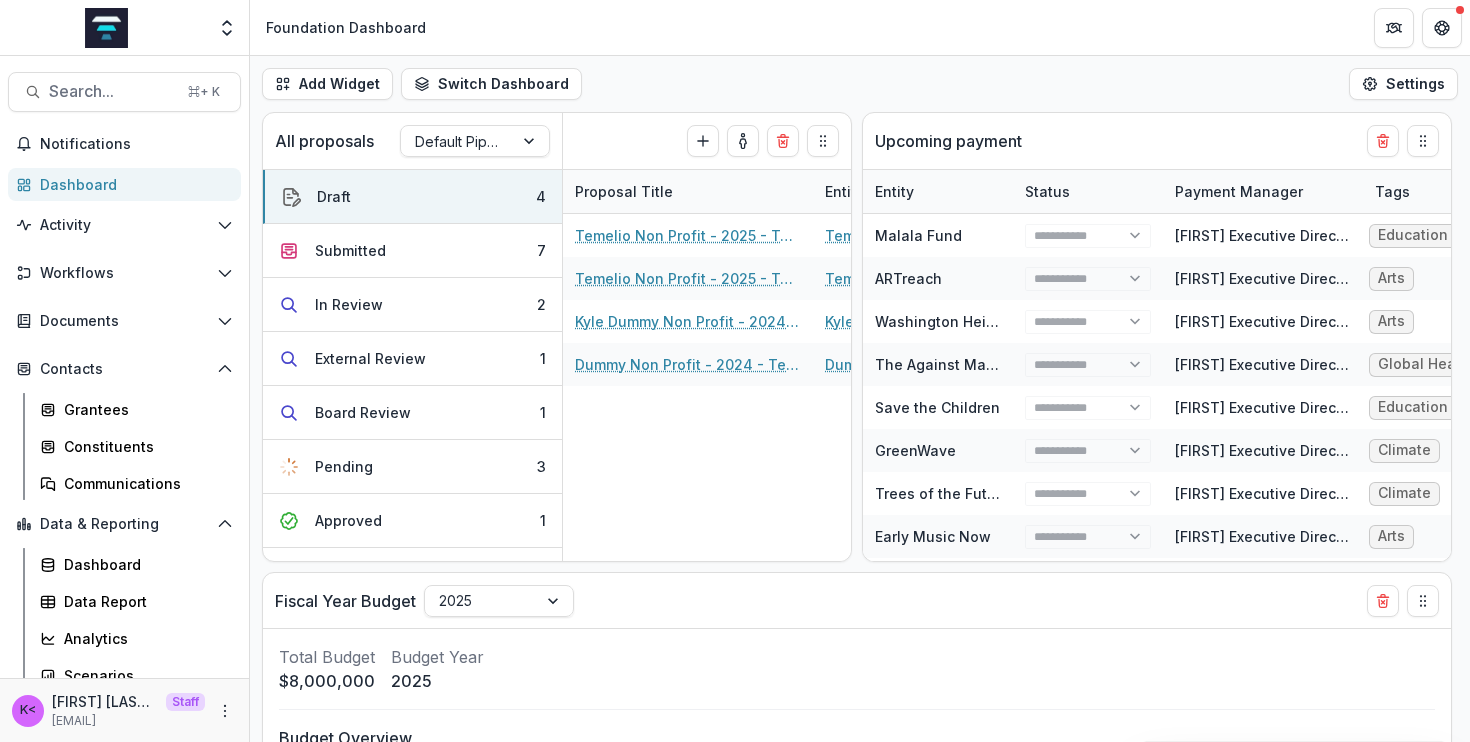 select on "******" 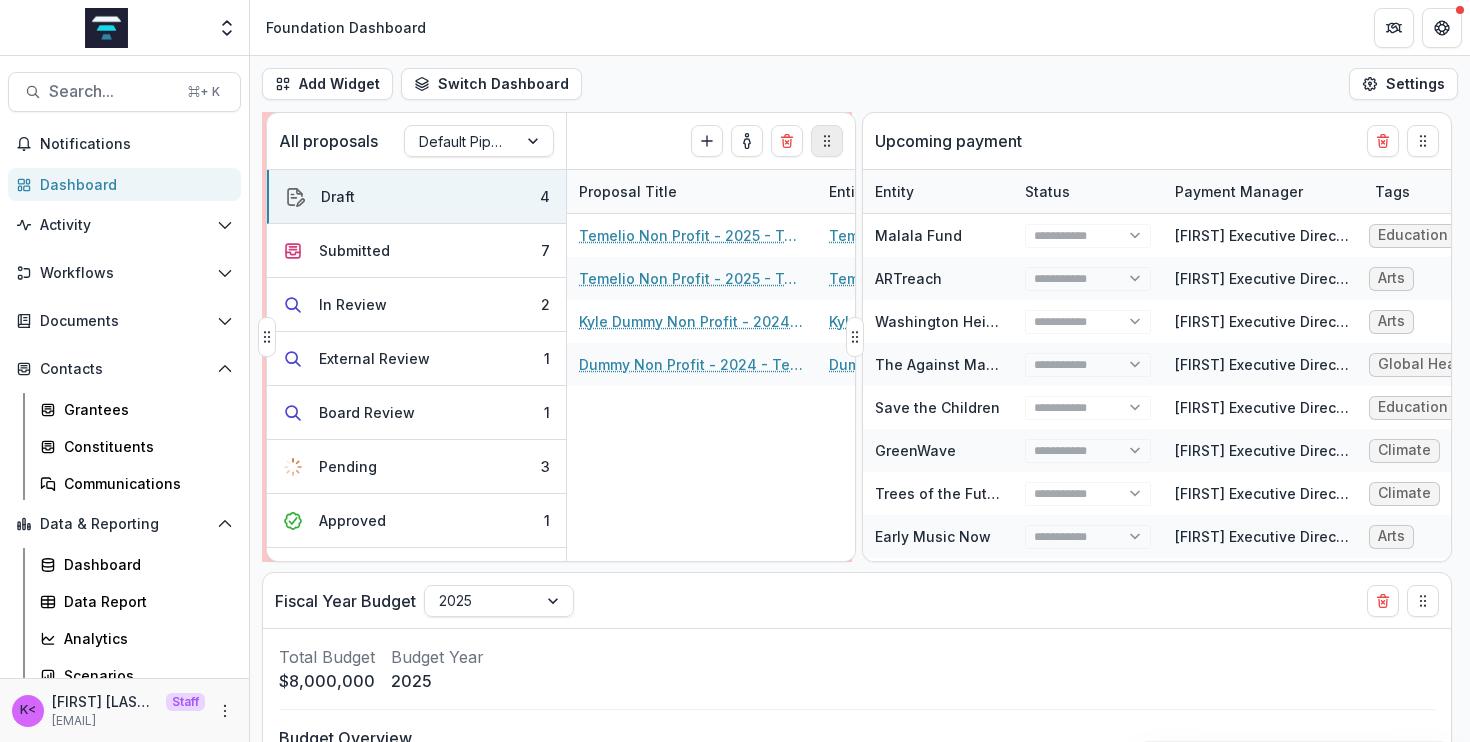 click 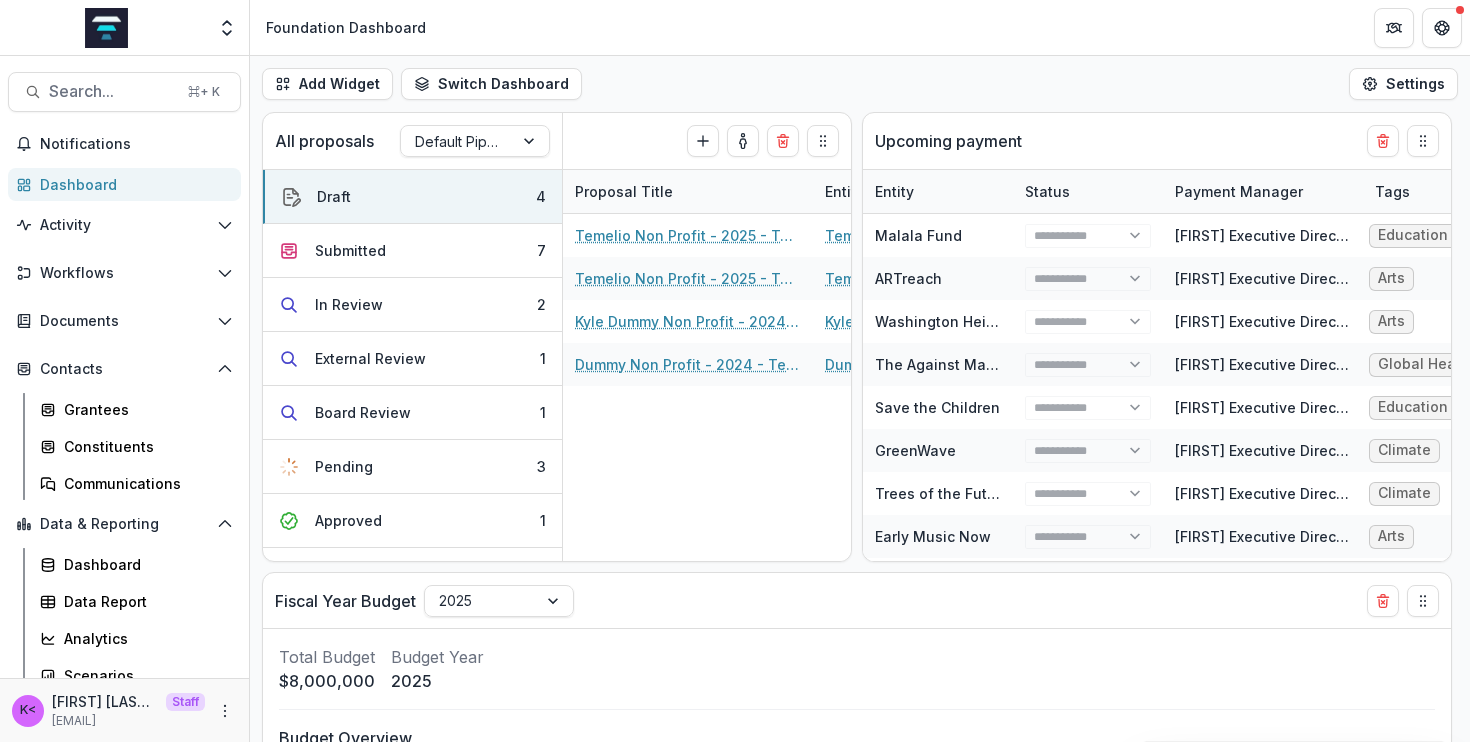 select on "******" 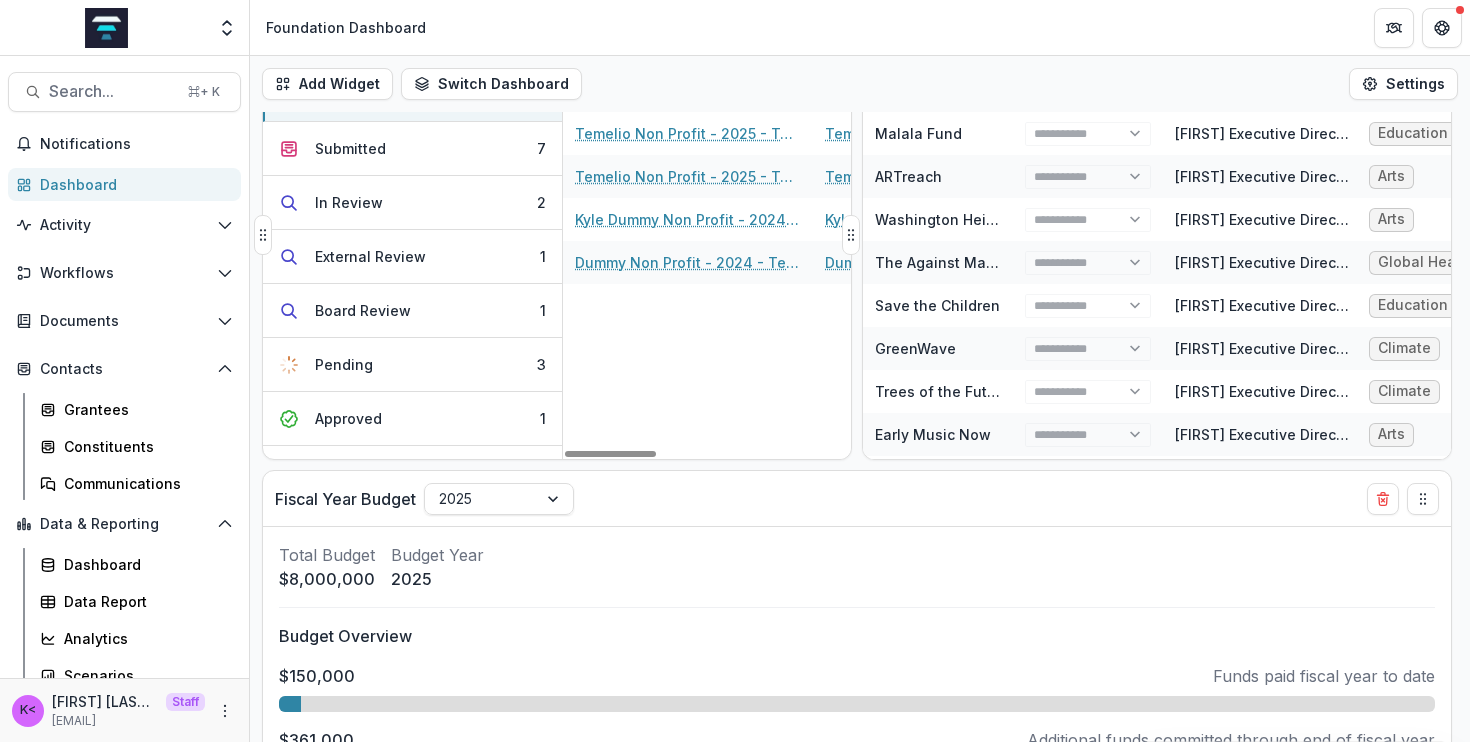 scroll, scrollTop: 0, scrollLeft: 0, axis: both 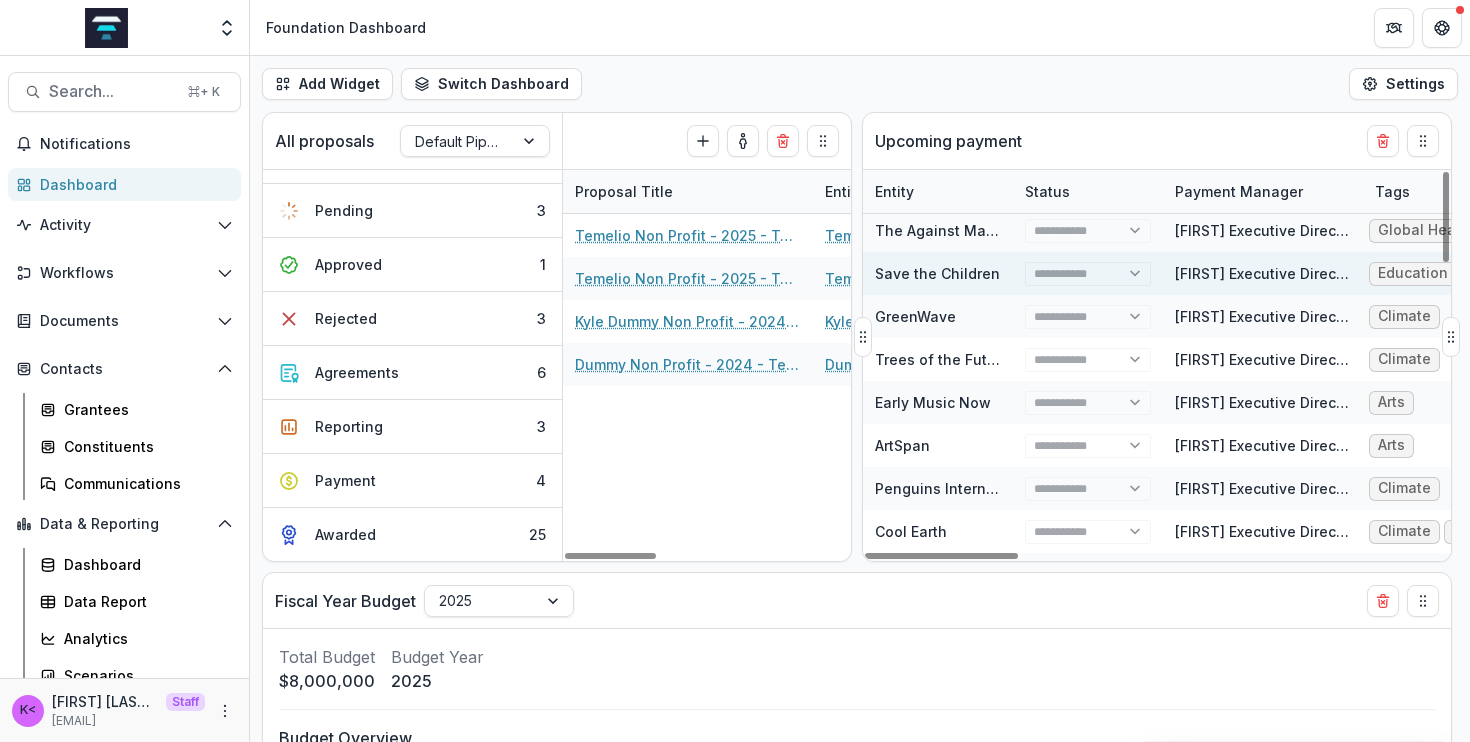 select on "******" 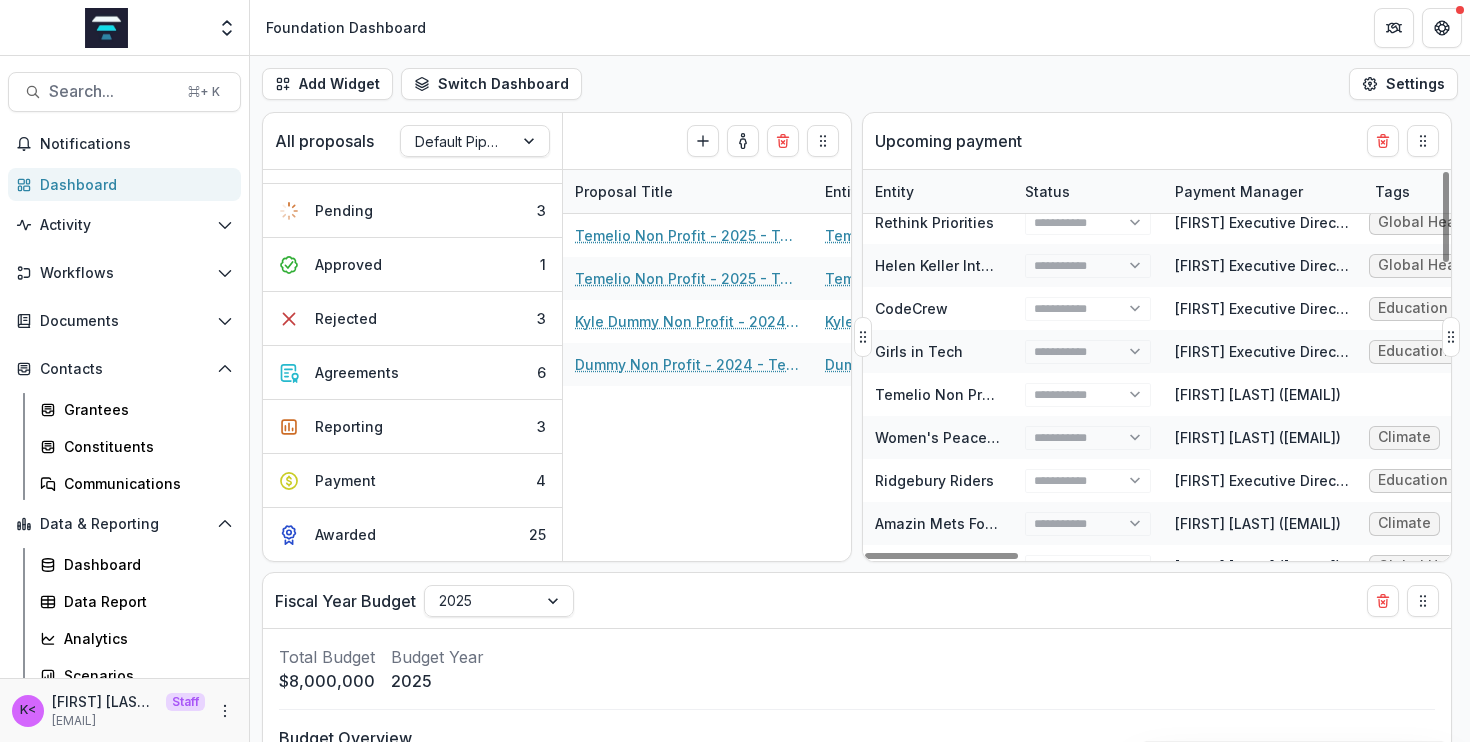 scroll, scrollTop: 9, scrollLeft: 0, axis: vertical 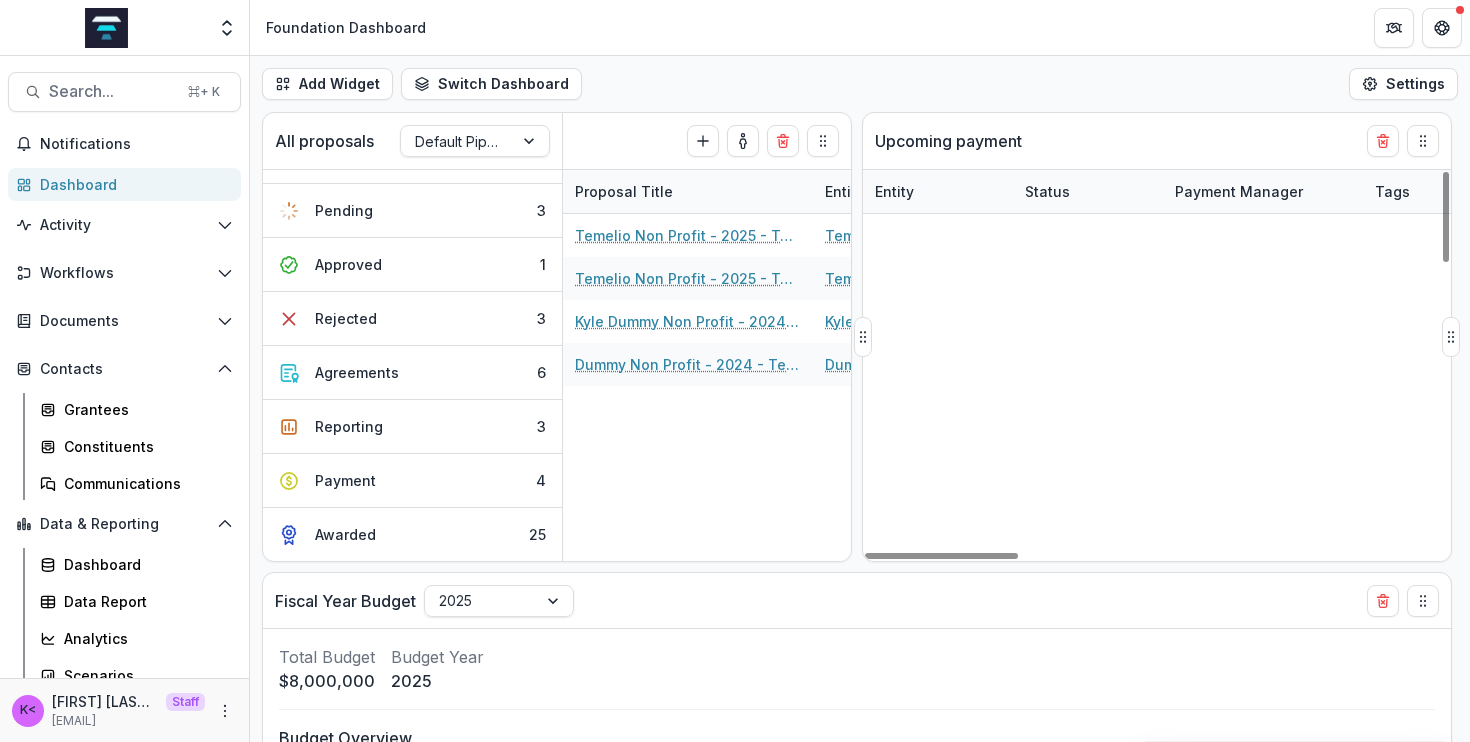 select on "******" 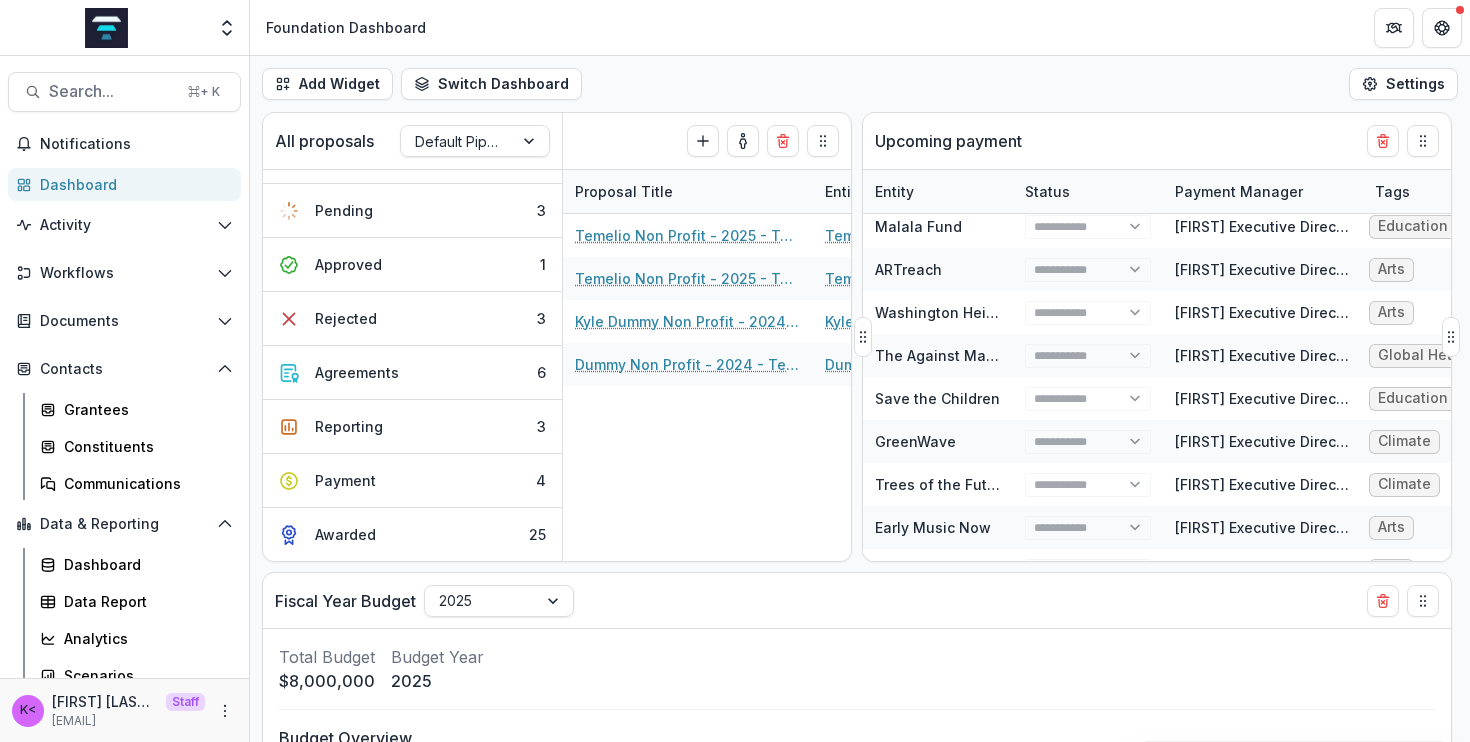 select on "******" 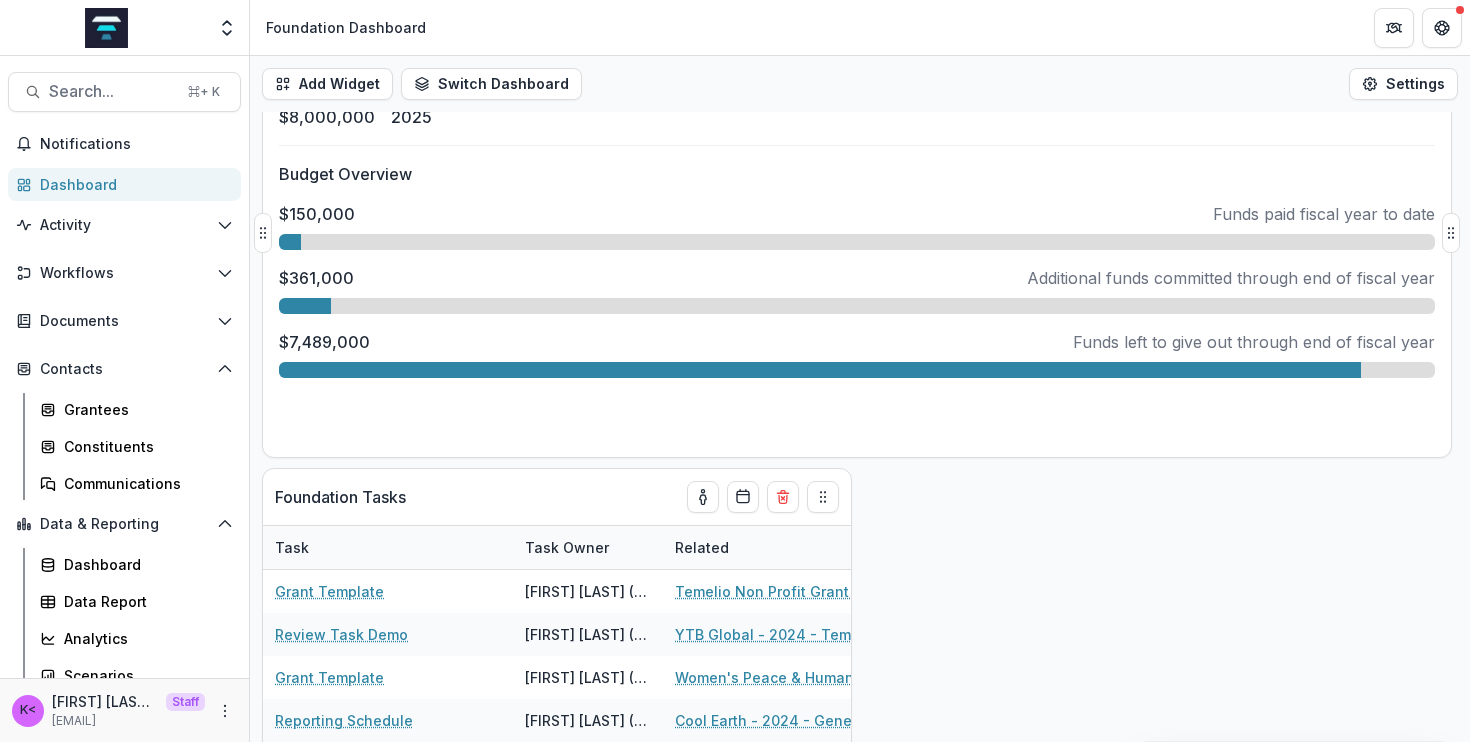 scroll, scrollTop: 709, scrollLeft: 0, axis: vertical 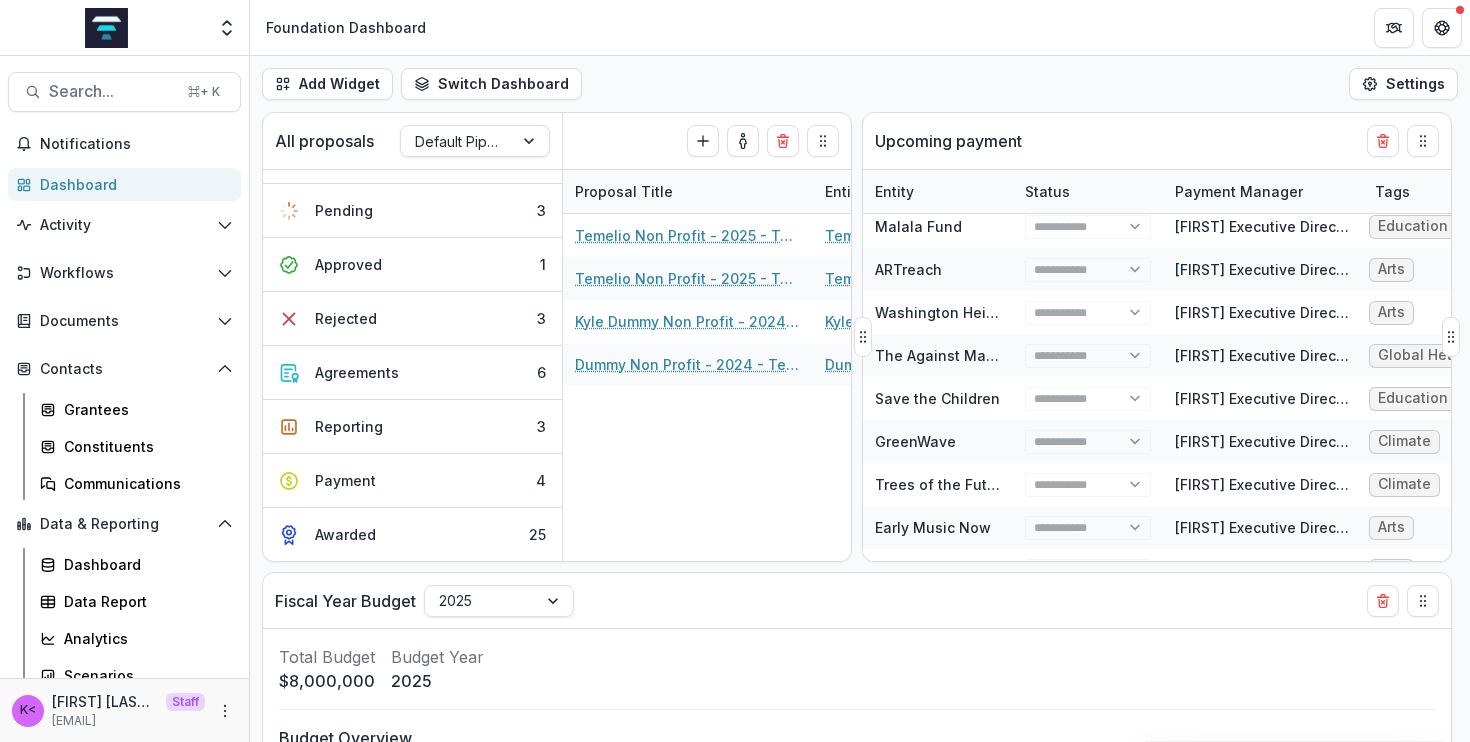 select on "******" 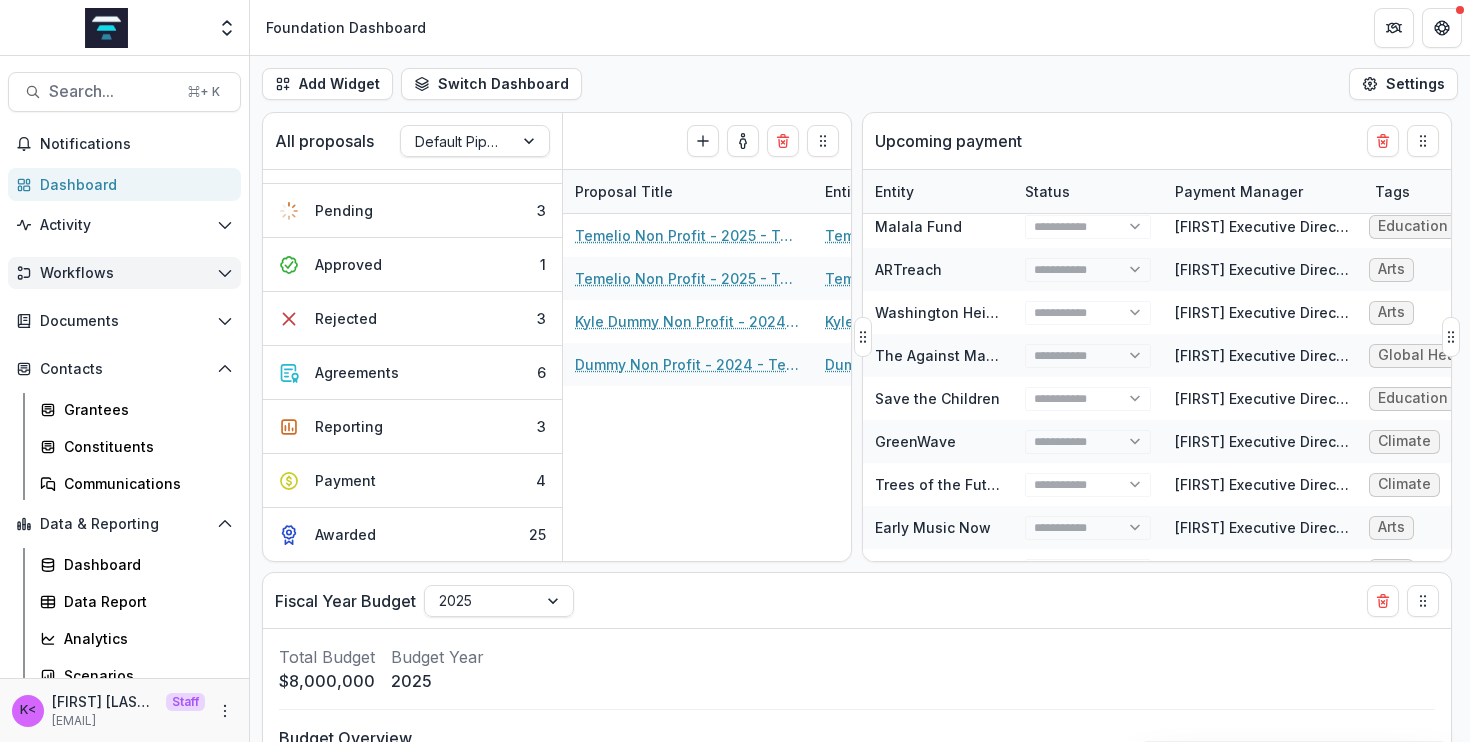 select on "******" 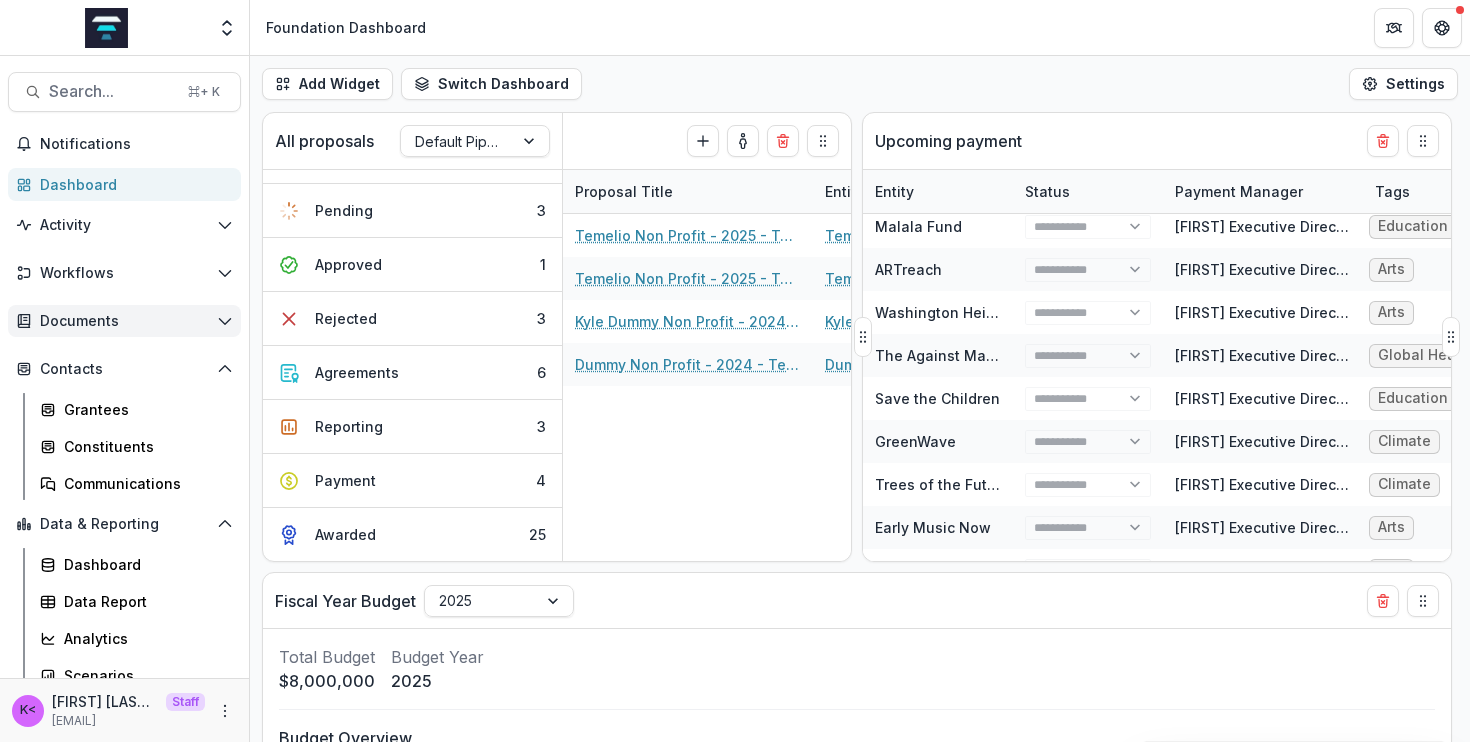click on "Documents" at bounding box center (124, 321) 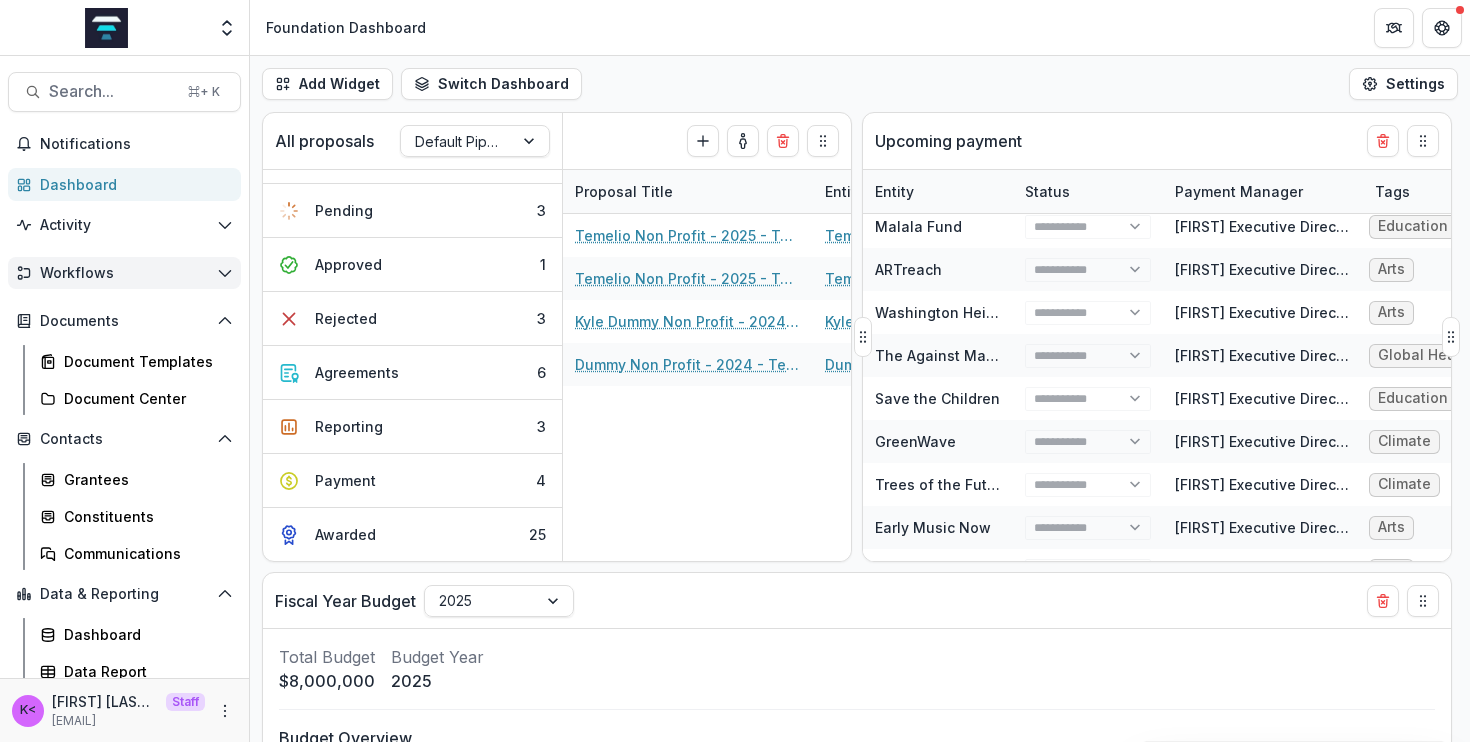 click on "Workflows" at bounding box center [124, 273] 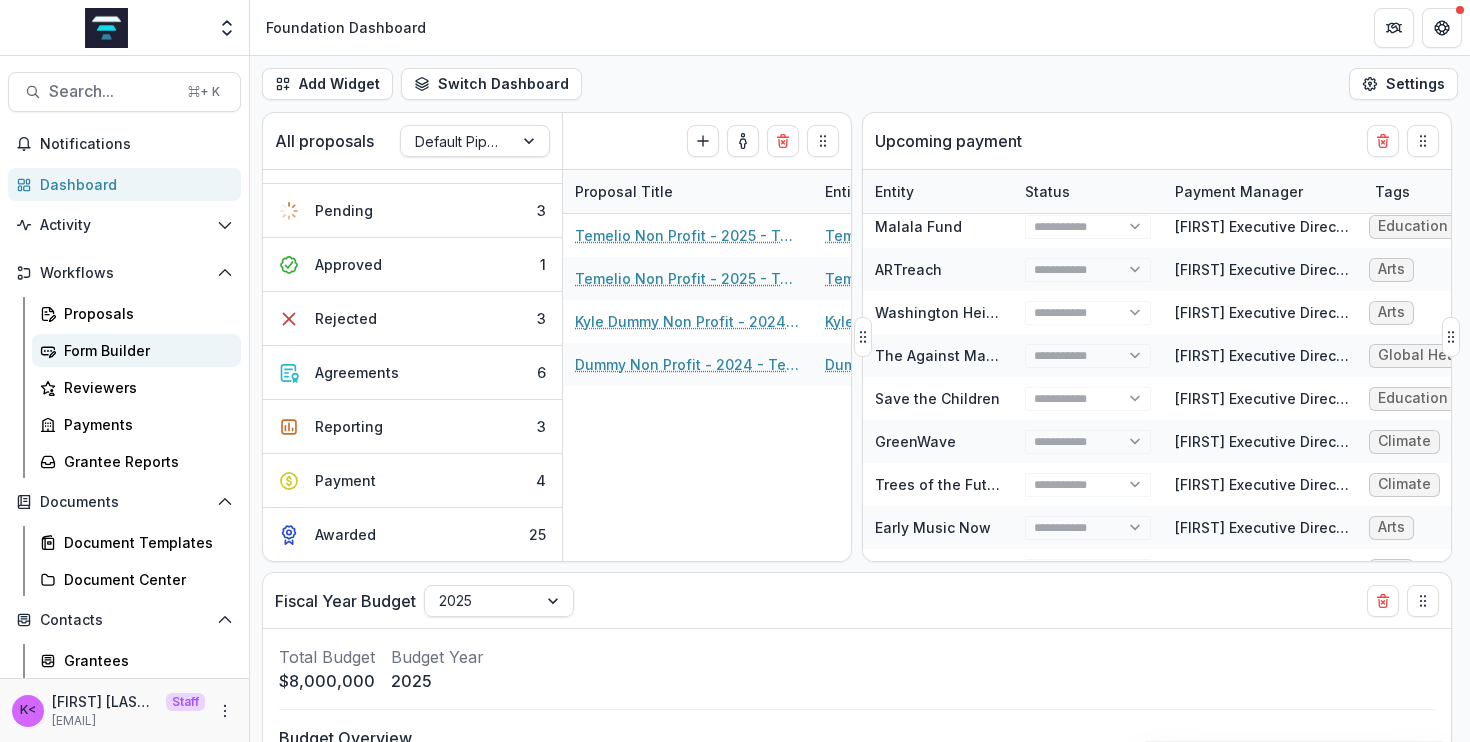 click on "Form Builder" at bounding box center (144, 350) 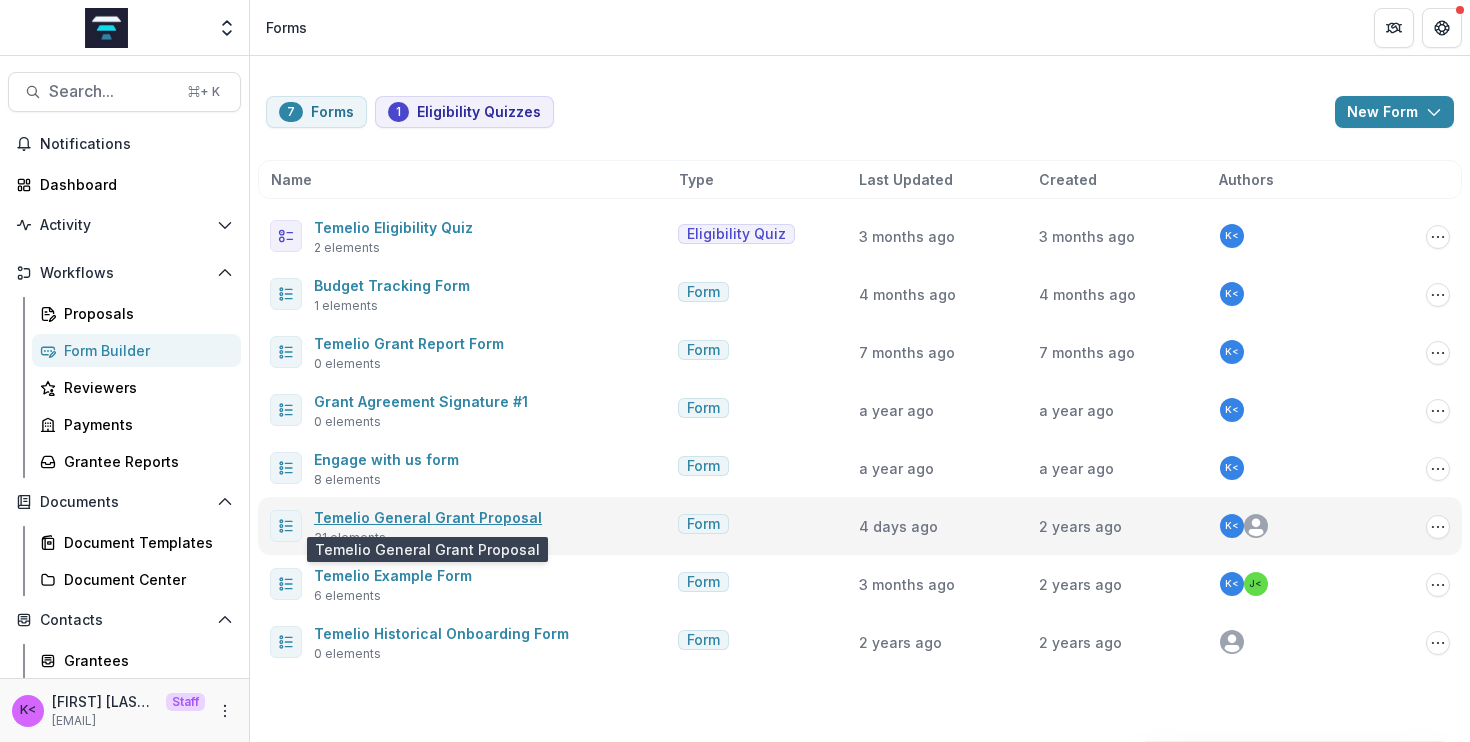 click on "Temelio General Grant Proposal" at bounding box center [428, 517] 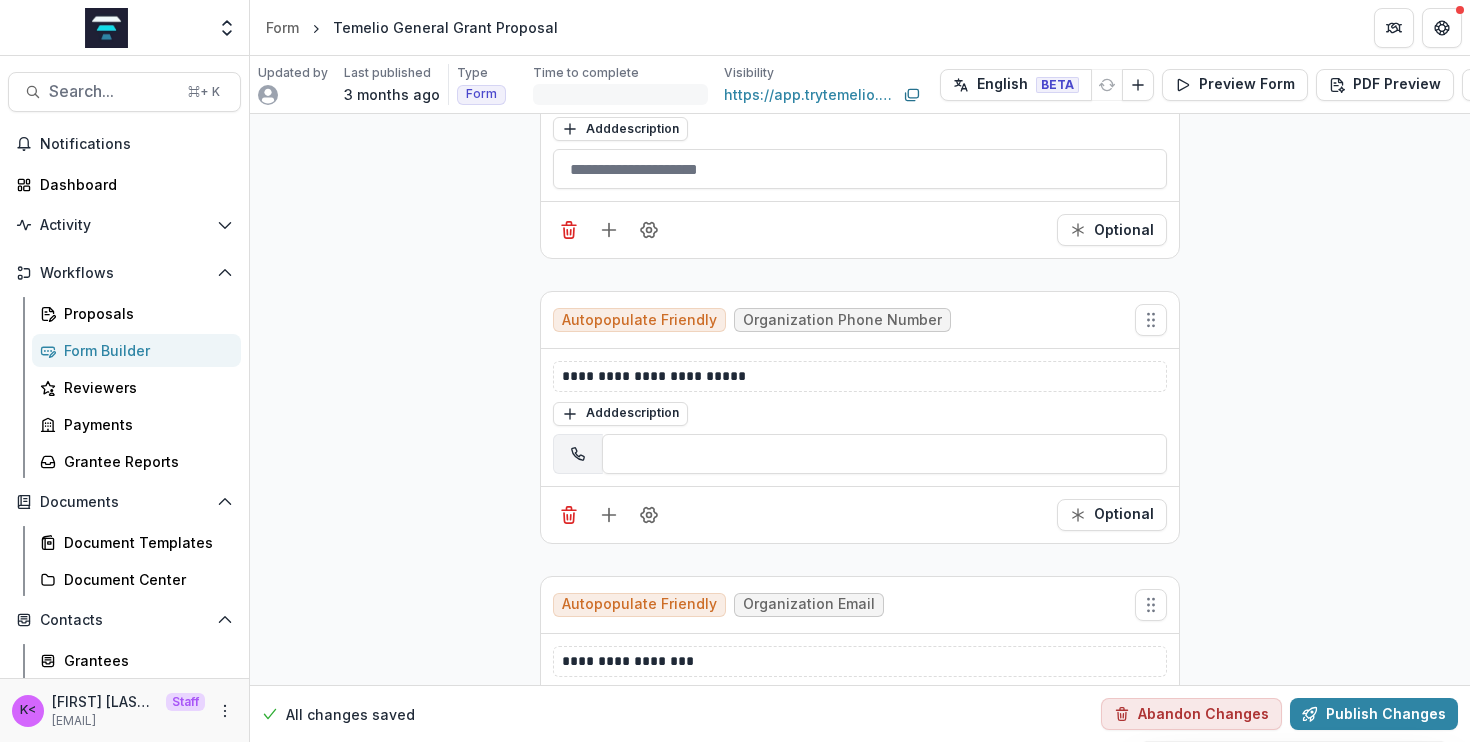 scroll, scrollTop: 2438, scrollLeft: 0, axis: vertical 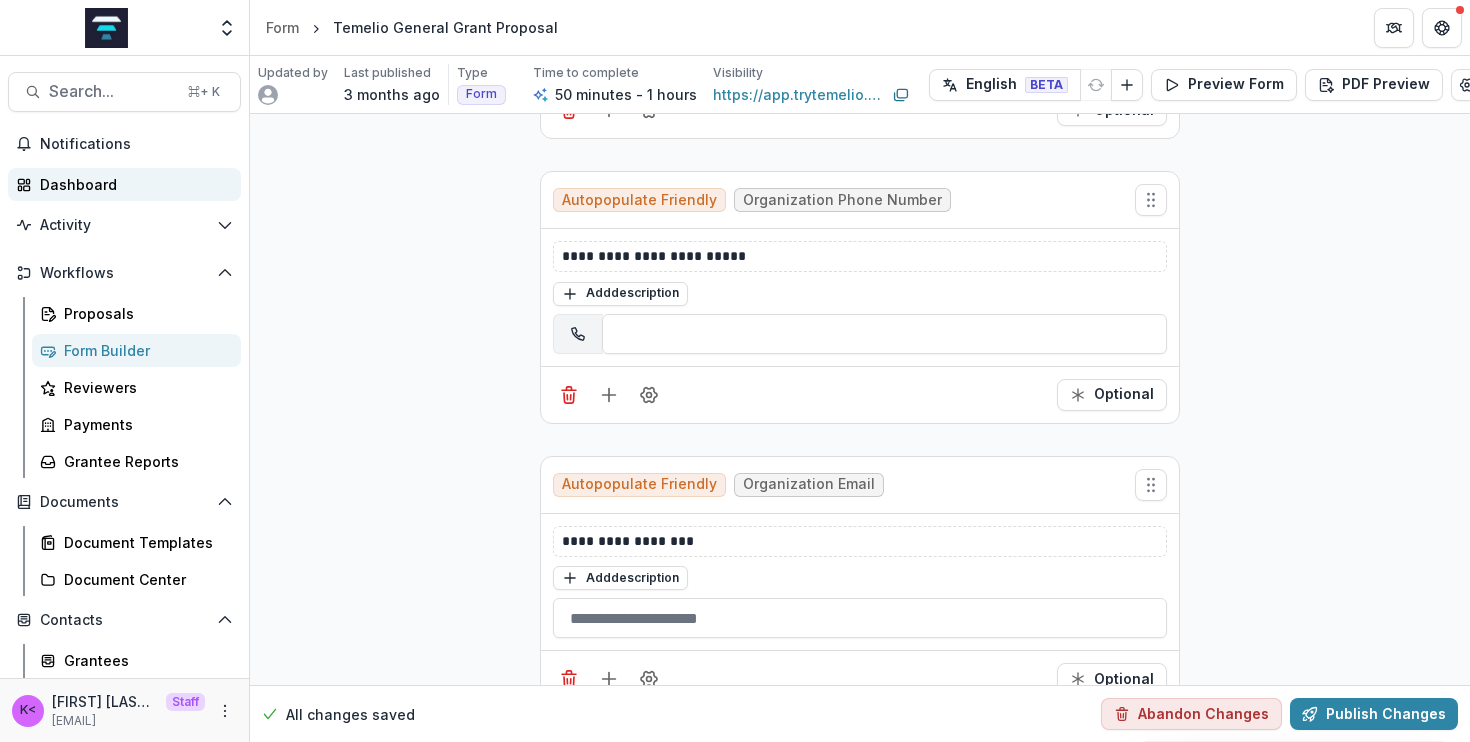 click on "Dashboard" at bounding box center [132, 184] 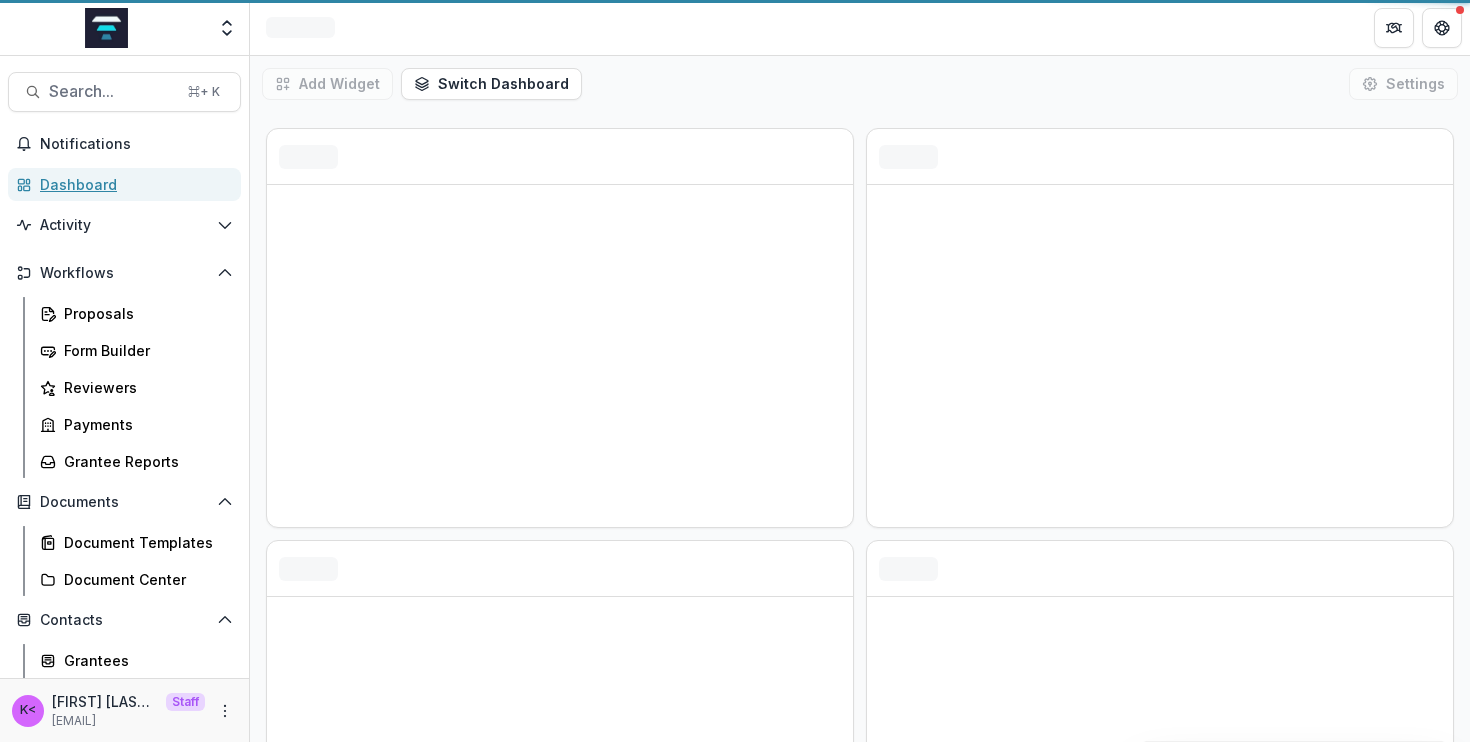 scroll, scrollTop: 0, scrollLeft: 0, axis: both 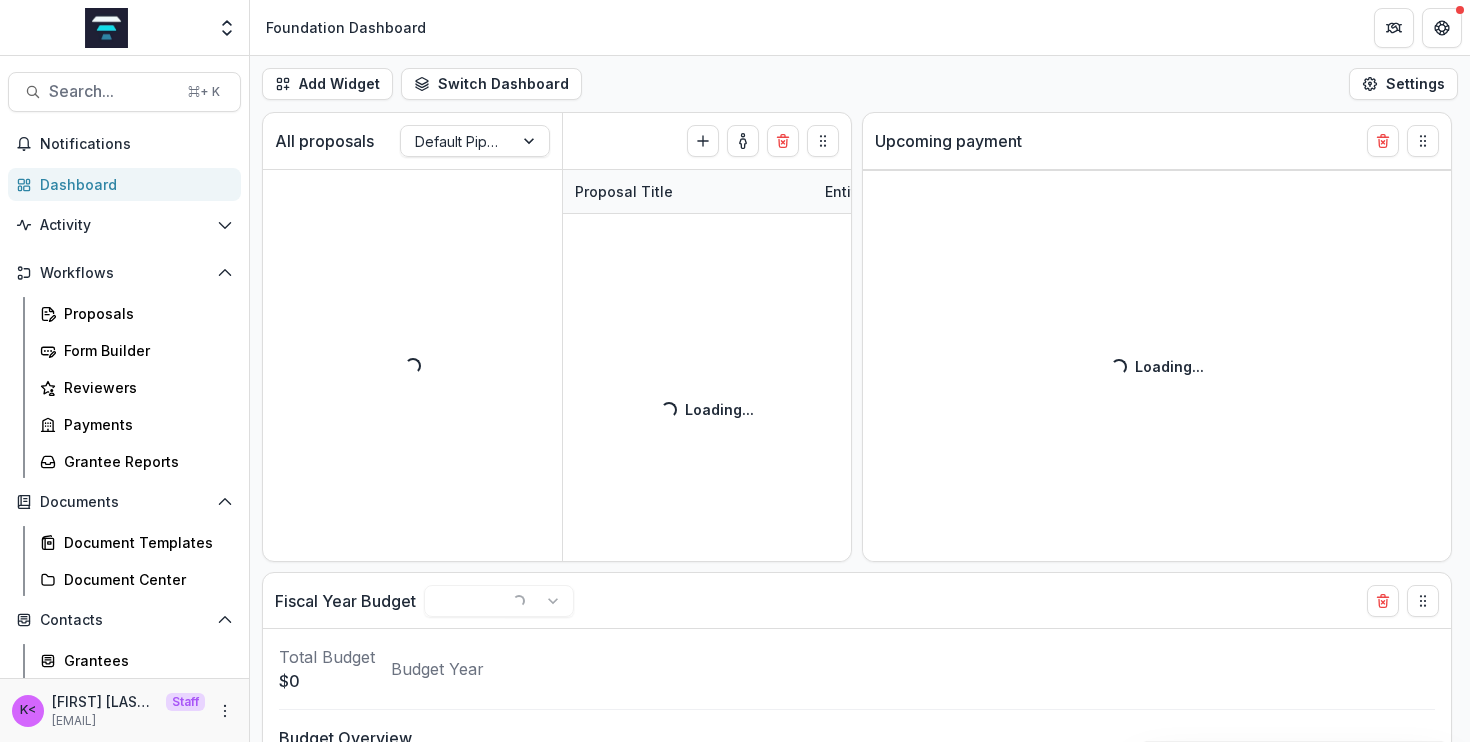 select on "******" 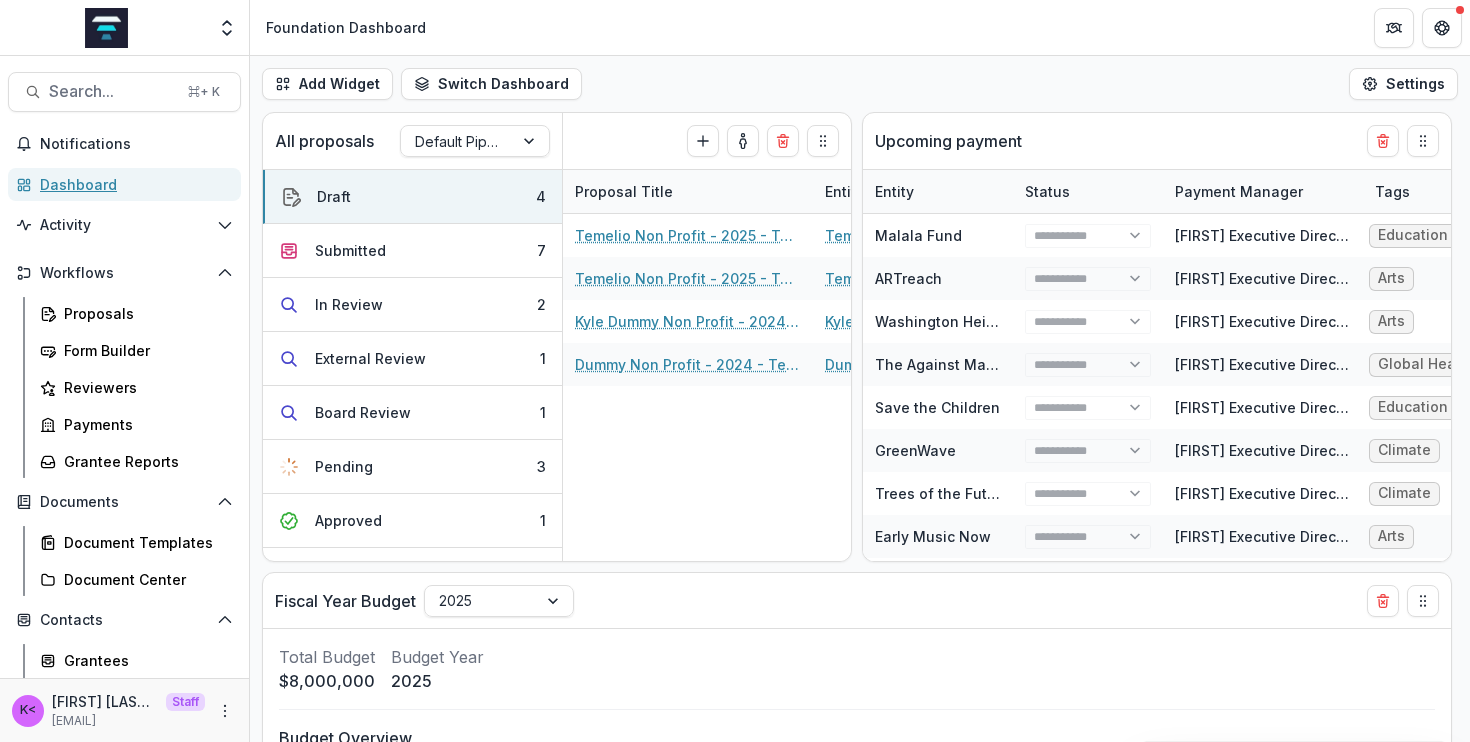 select on "******" 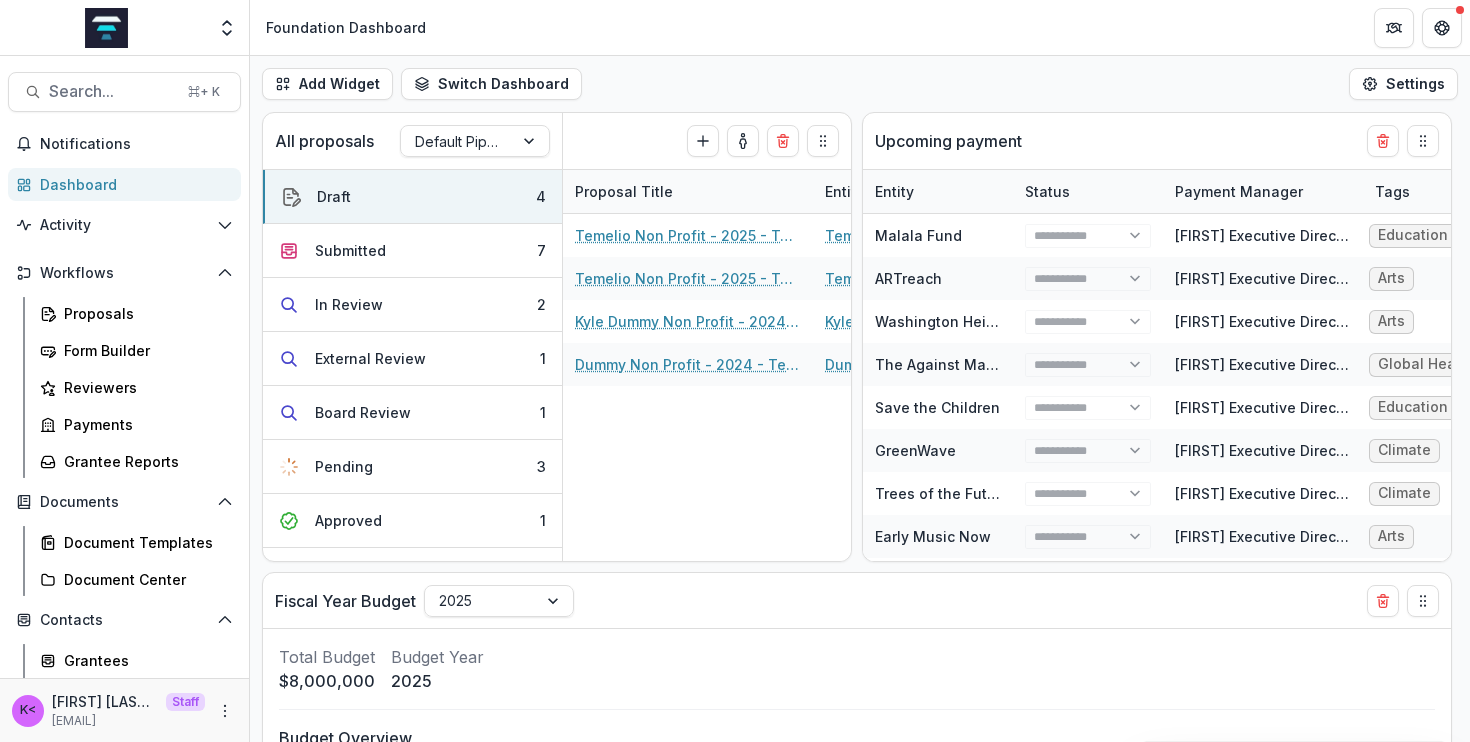click on "Aggregate Analysis Foundations Sandbox Foundation Simmi Demo Kyle Demo Ruthwick Parent Child Linking Sue Bassett Foundation Nonprofits Ridgebury Riders Dummy Non Profit  Team Settings Admin Settings" at bounding box center [124, 31] 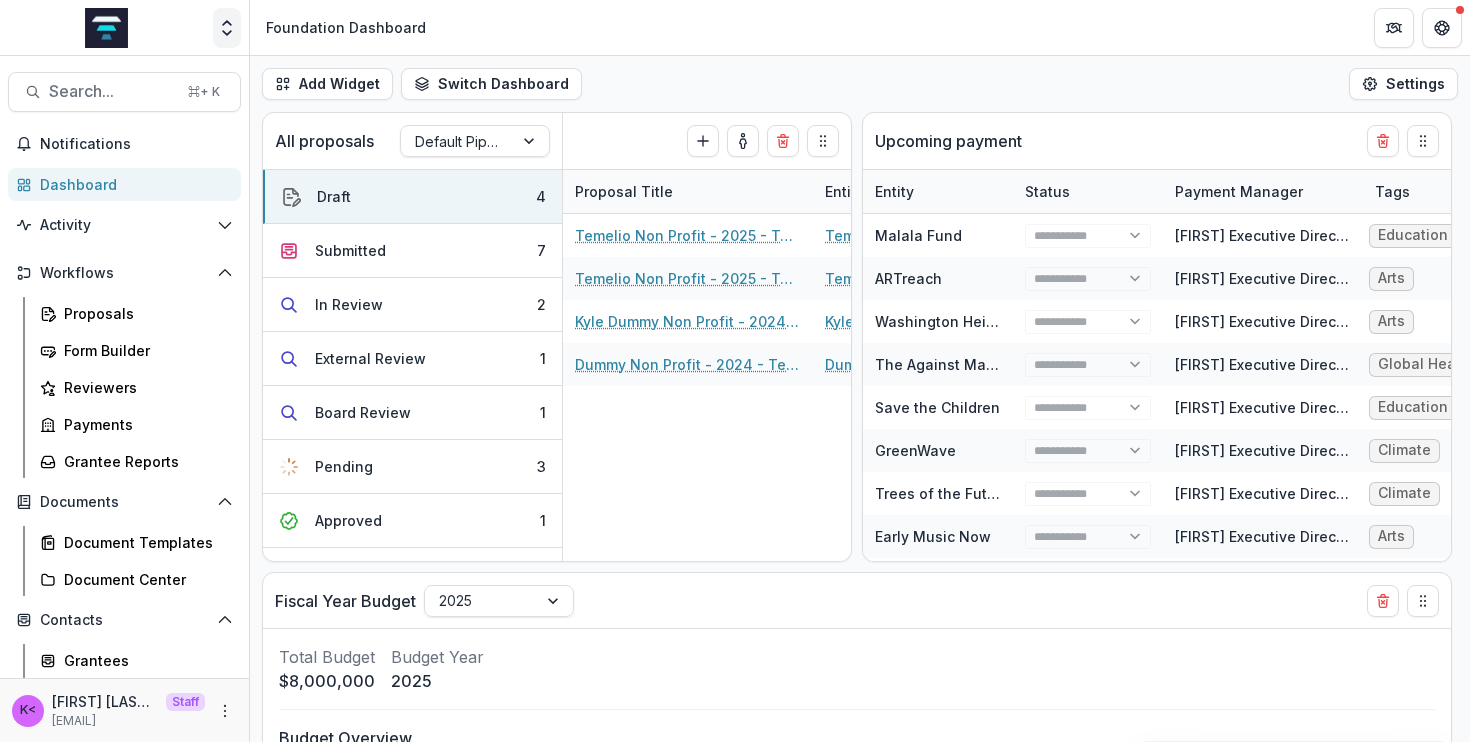 click 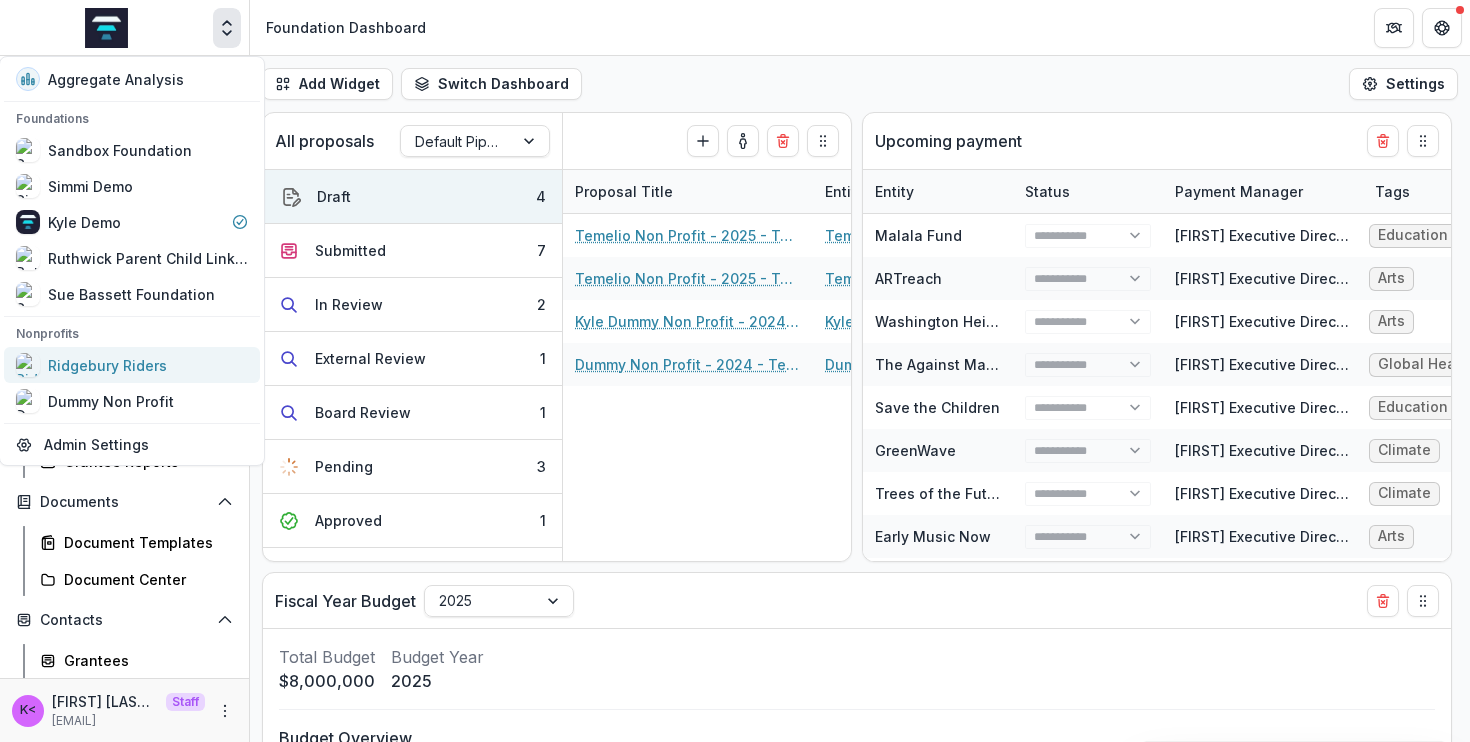 click on "Ridgebury Riders" at bounding box center [107, 365] 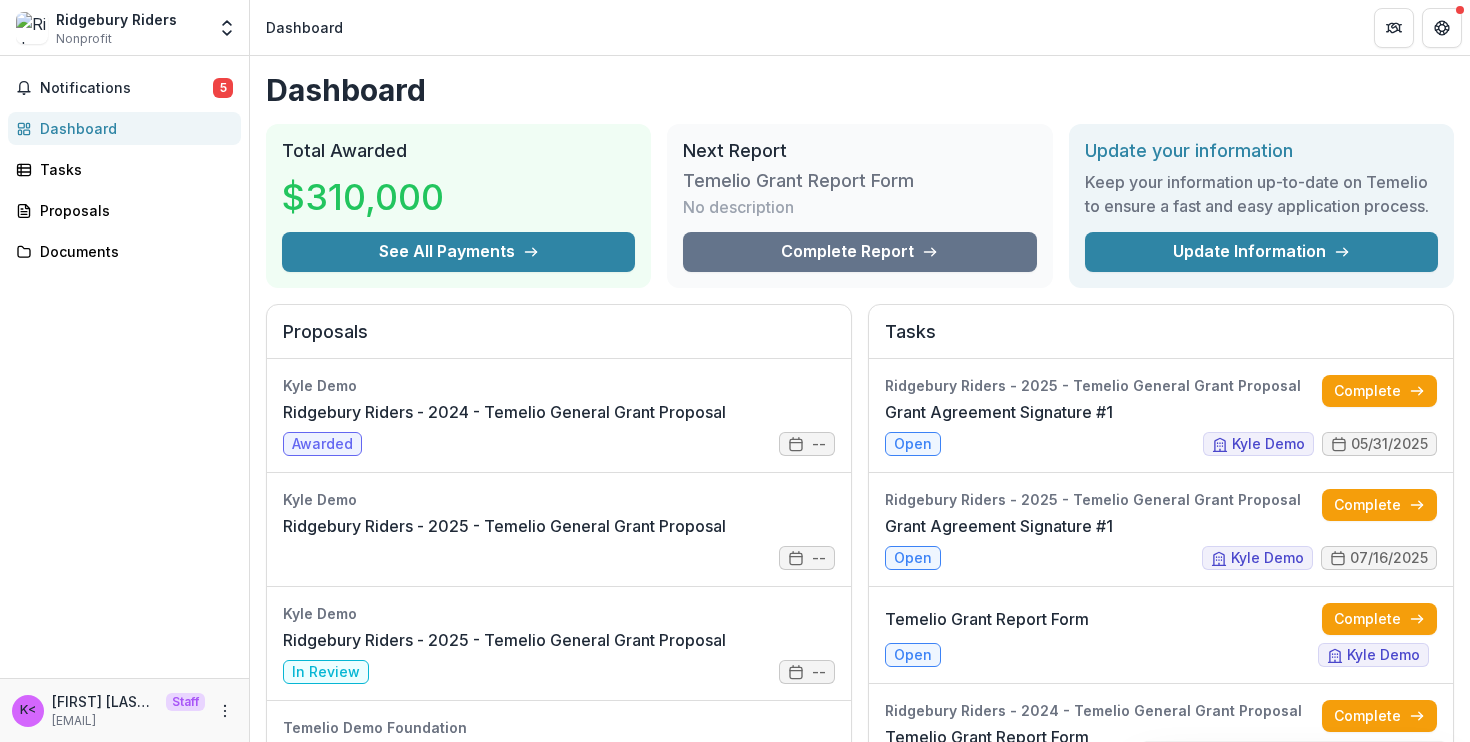 click on "Notifications 5 Dashboard Tasks Proposals Documents" at bounding box center (124, 367) 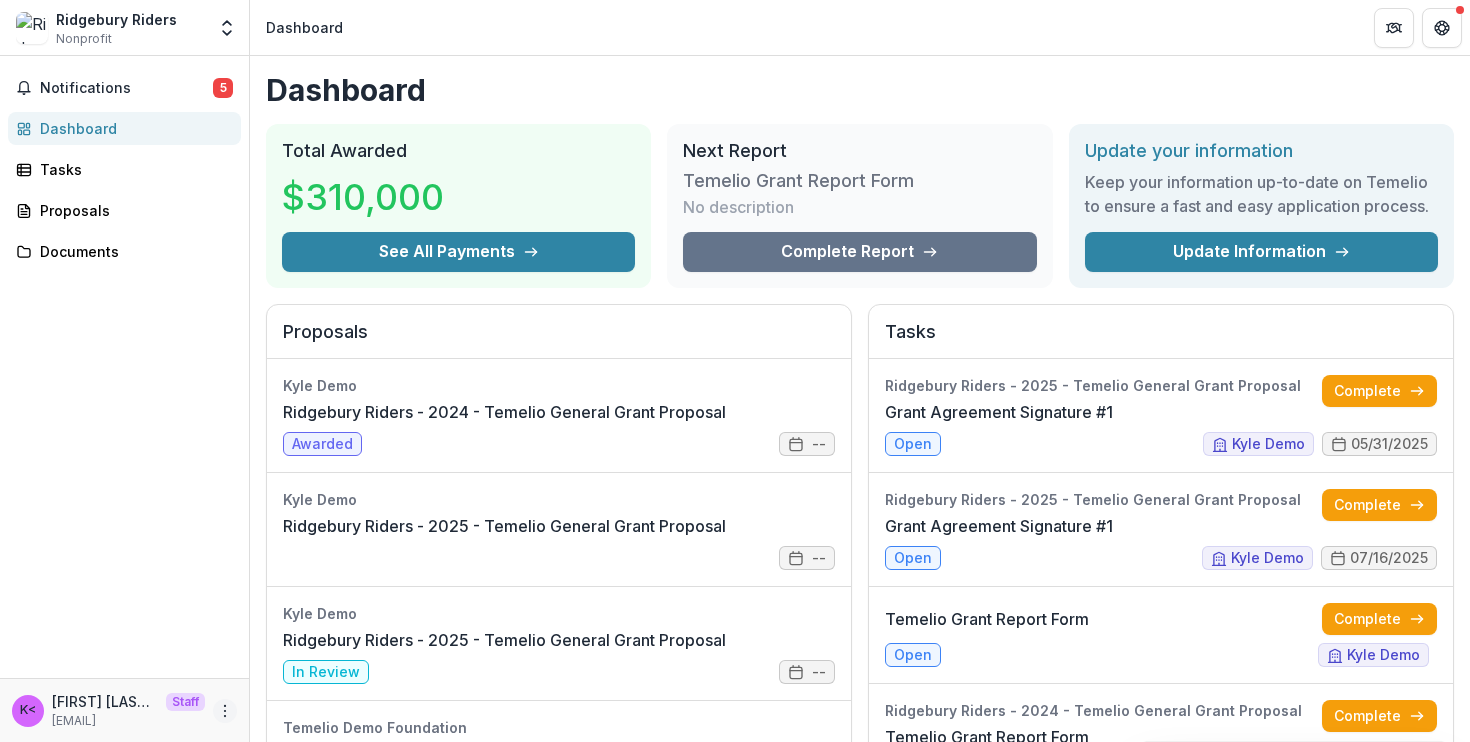 click 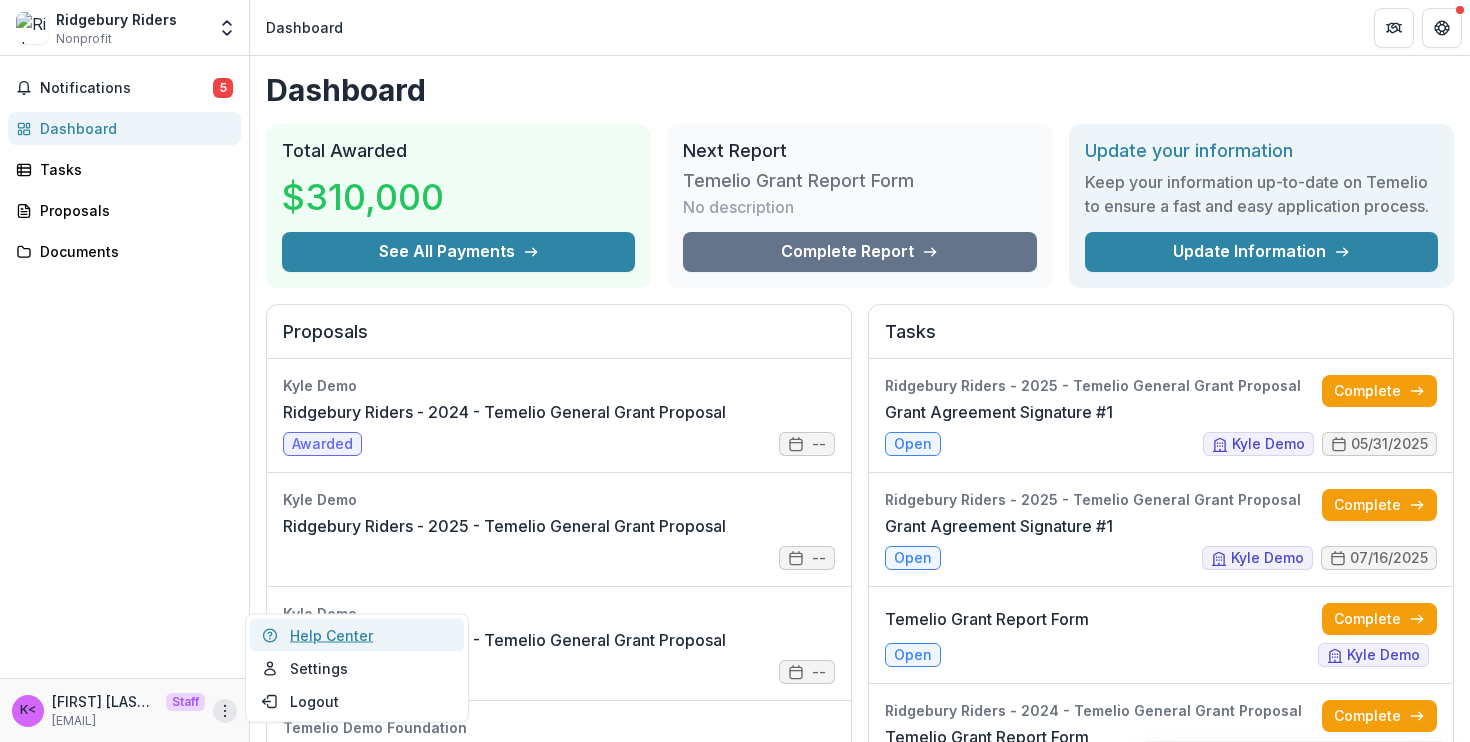 click on "Help Center" at bounding box center (357, 635) 